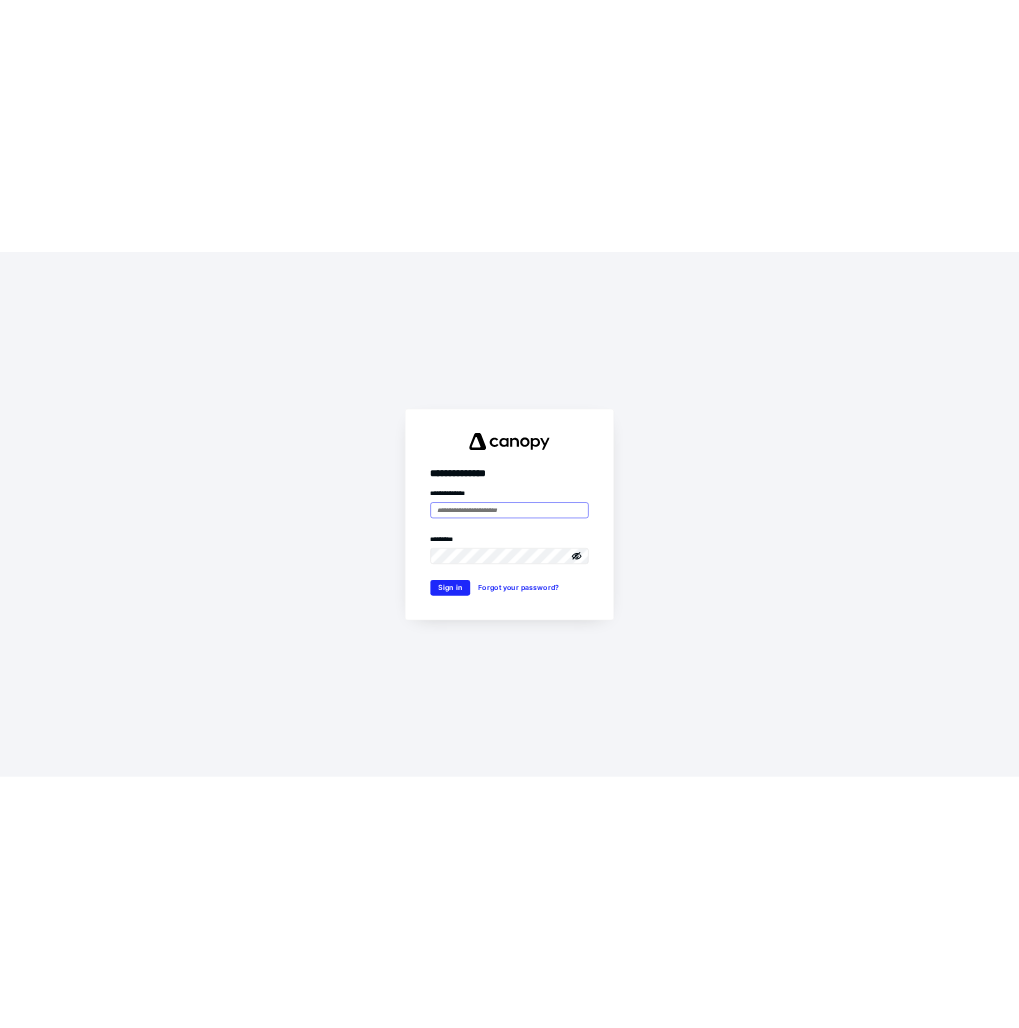 scroll, scrollTop: 0, scrollLeft: 0, axis: both 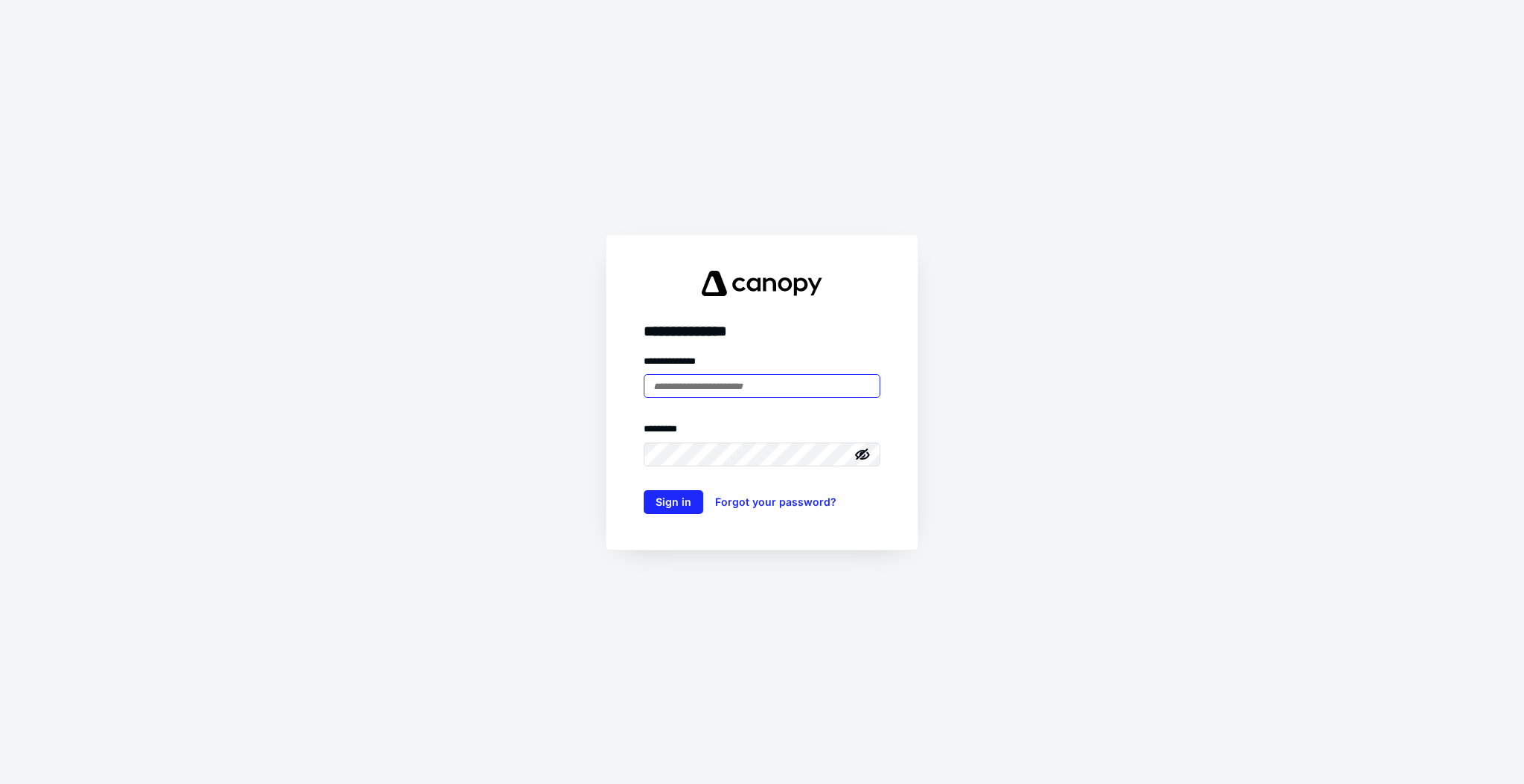 click at bounding box center (762, 386) 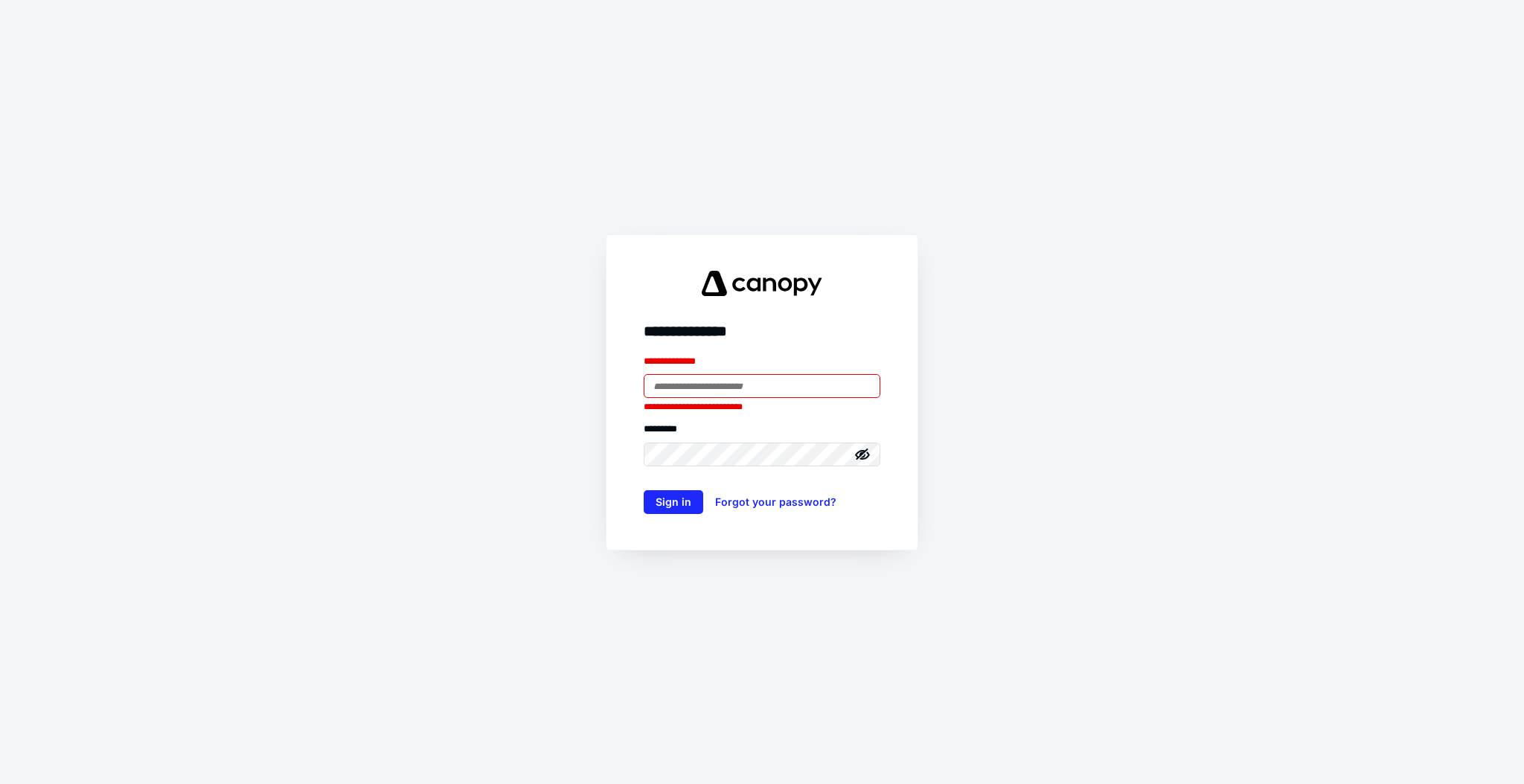 type on "**********" 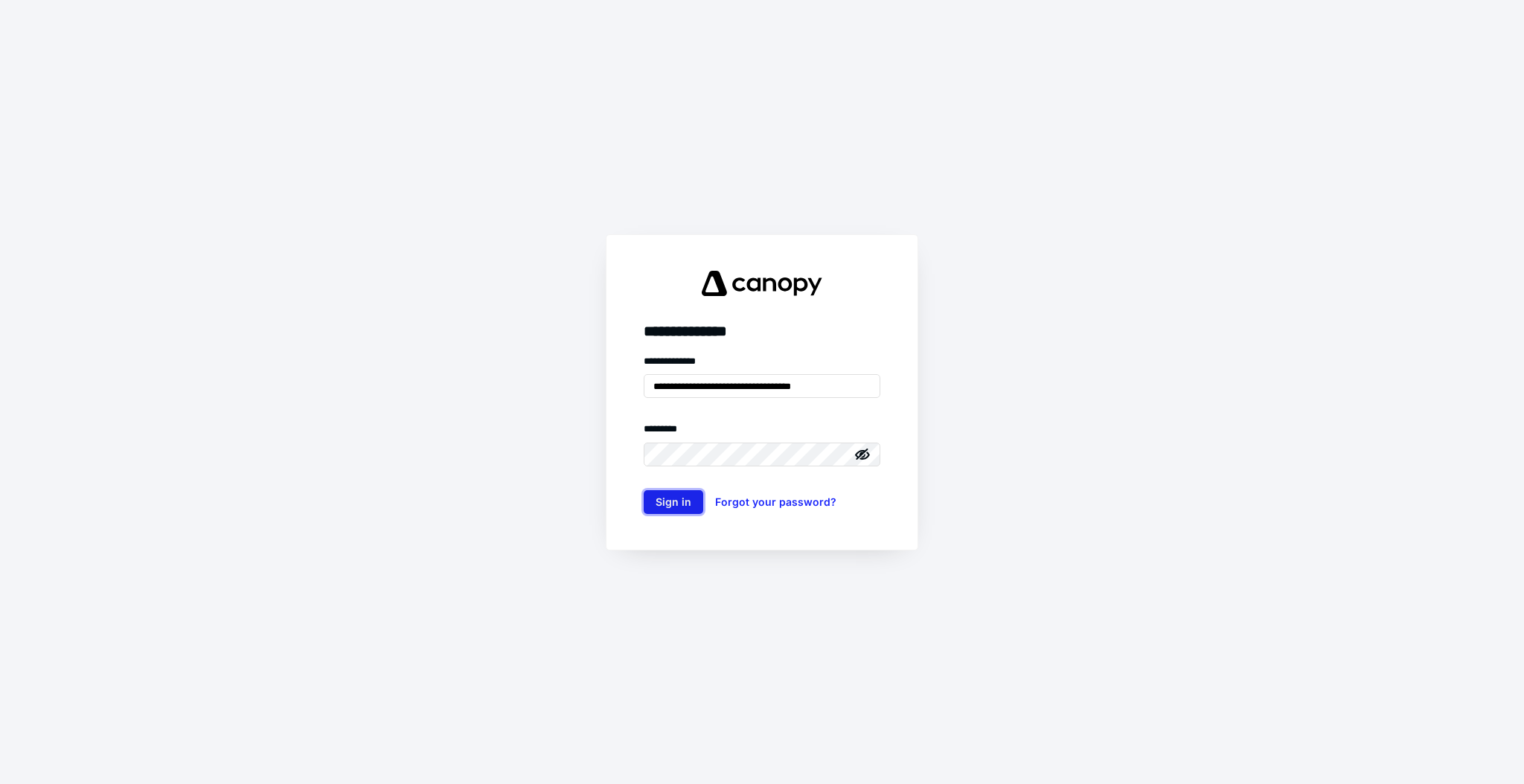 click on "Sign in" at bounding box center [673, 502] 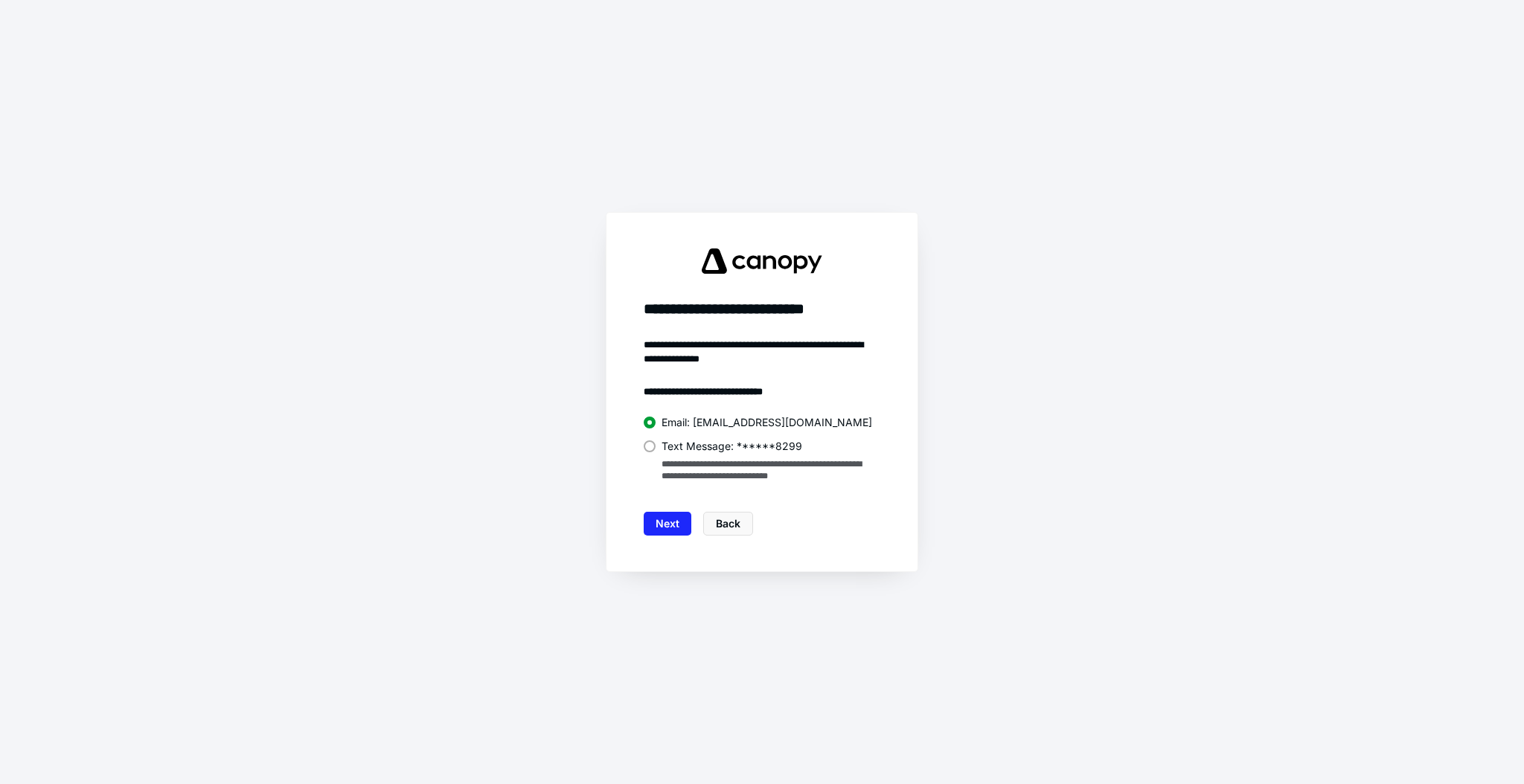 click on "Text Message: ******8299" at bounding box center (731, 446) 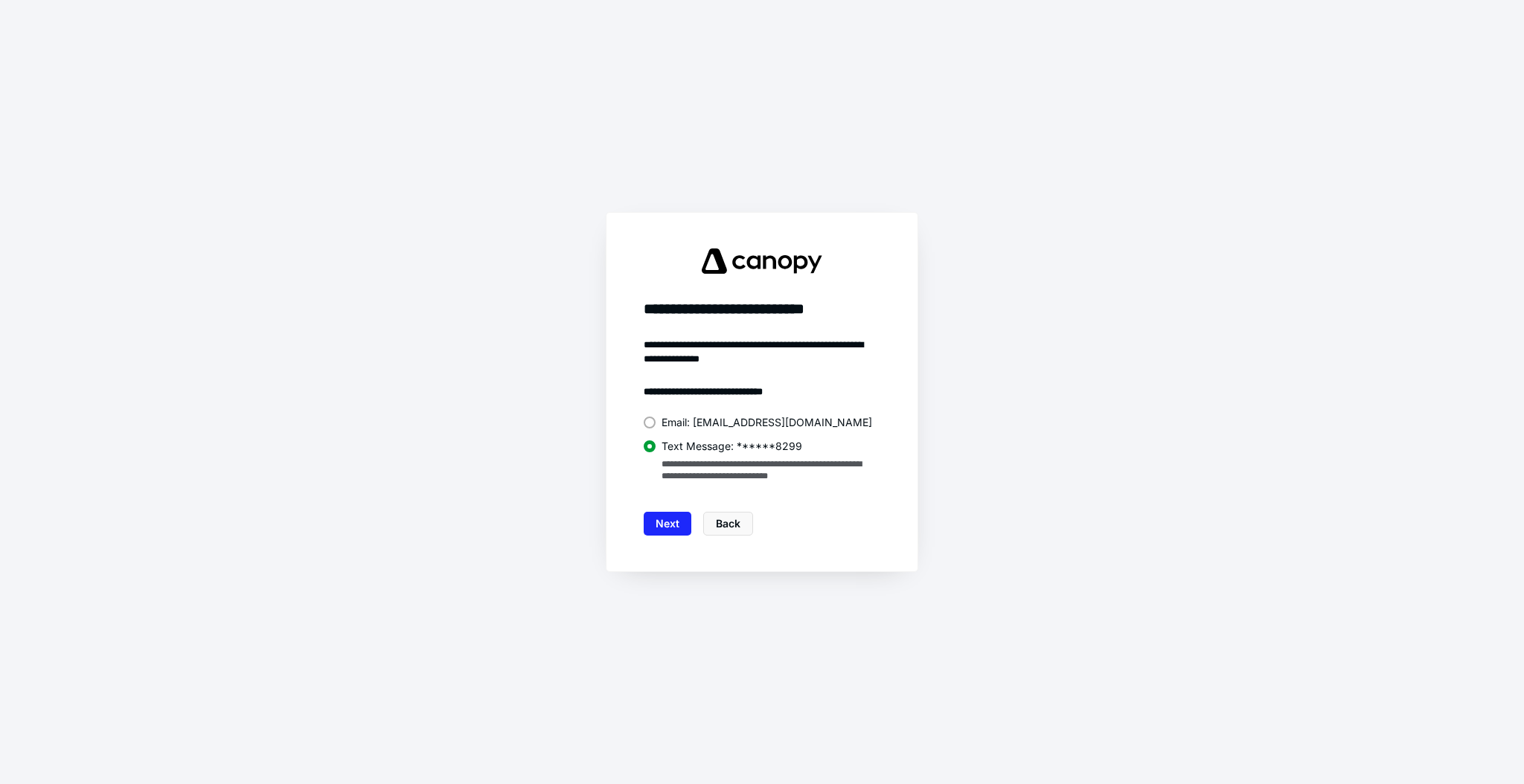 click on "Email: [EMAIL_ADDRESS][DOMAIN_NAME]" at bounding box center (766, 422) 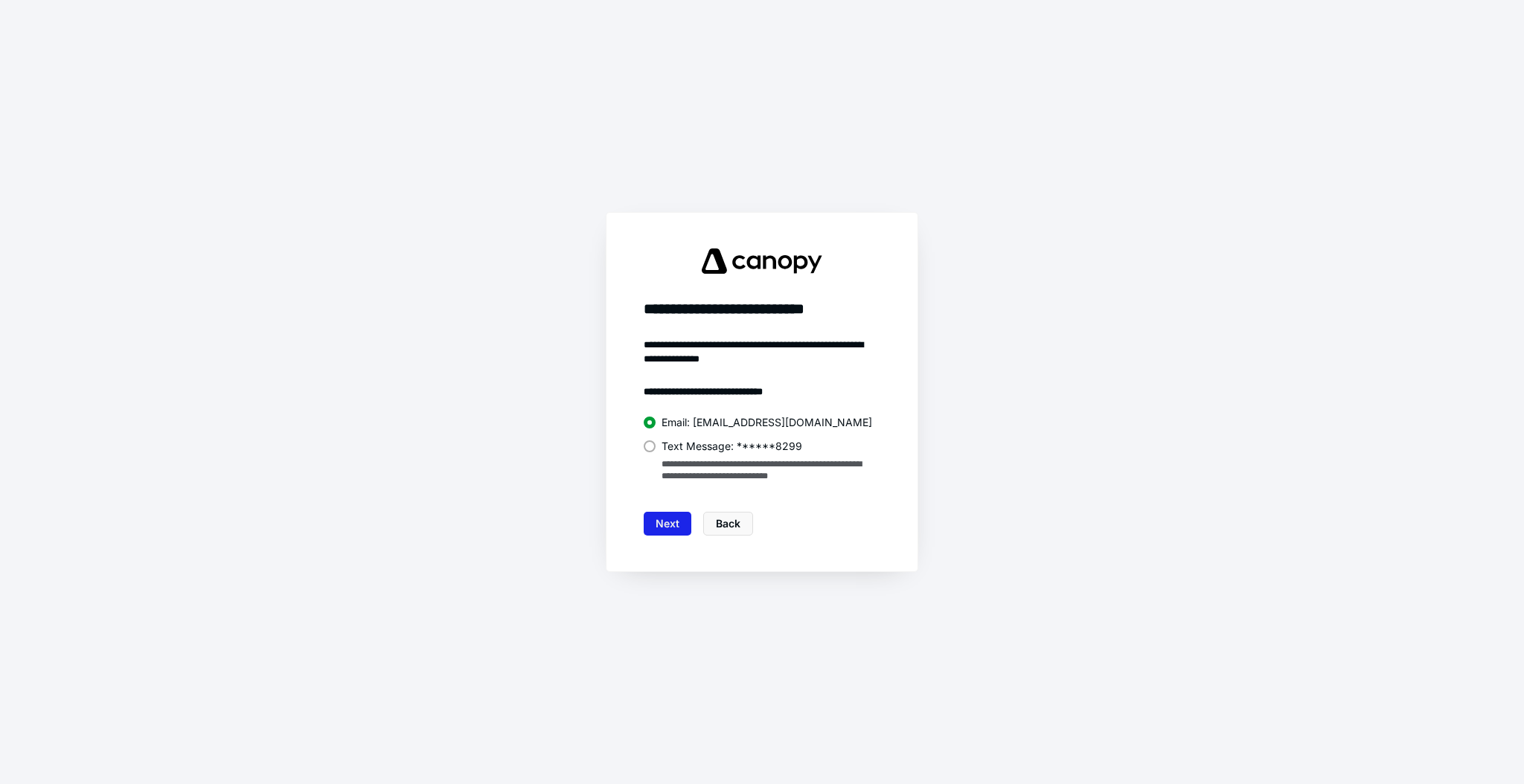 click on "Next" at bounding box center [667, 524] 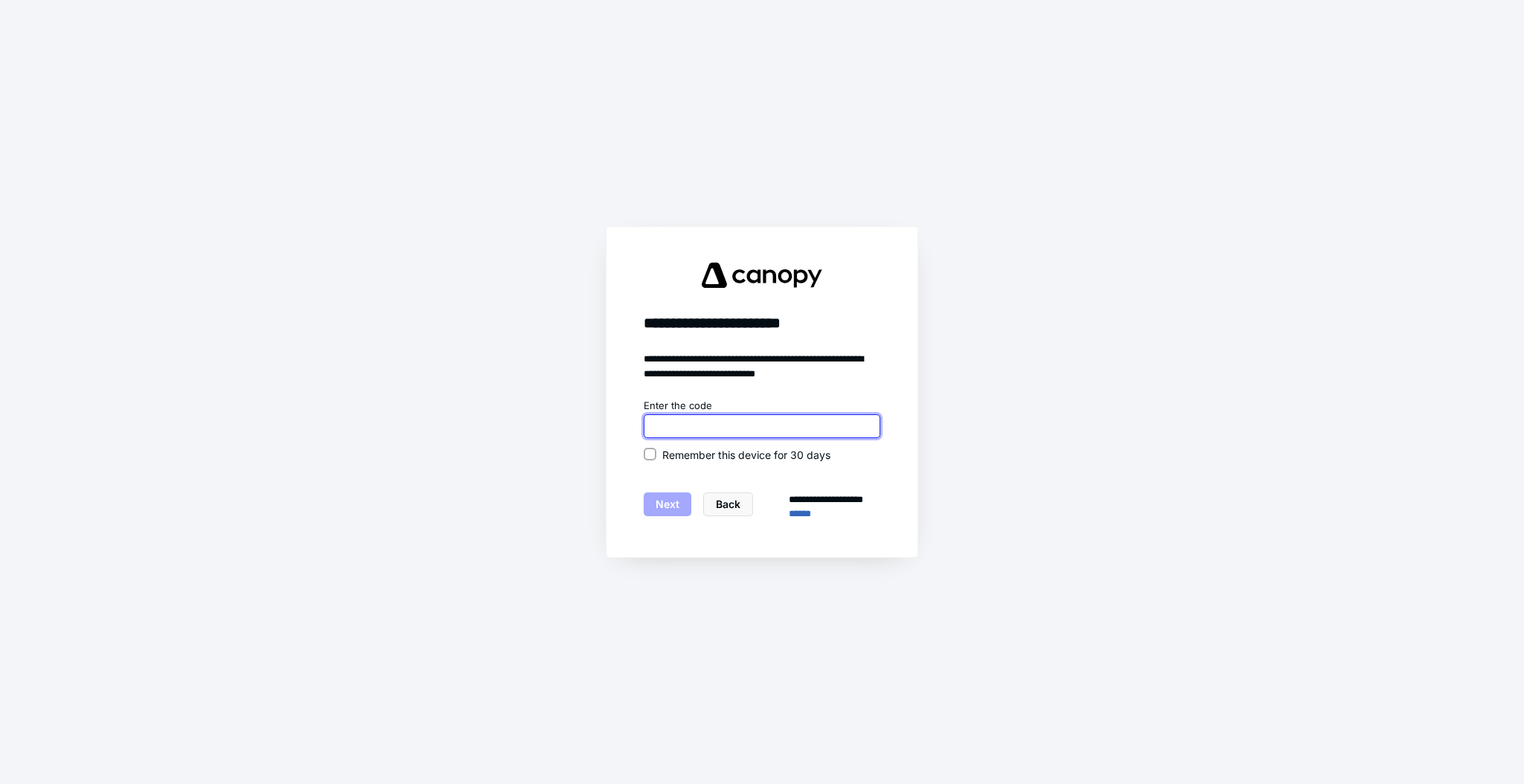 click at bounding box center [762, 426] 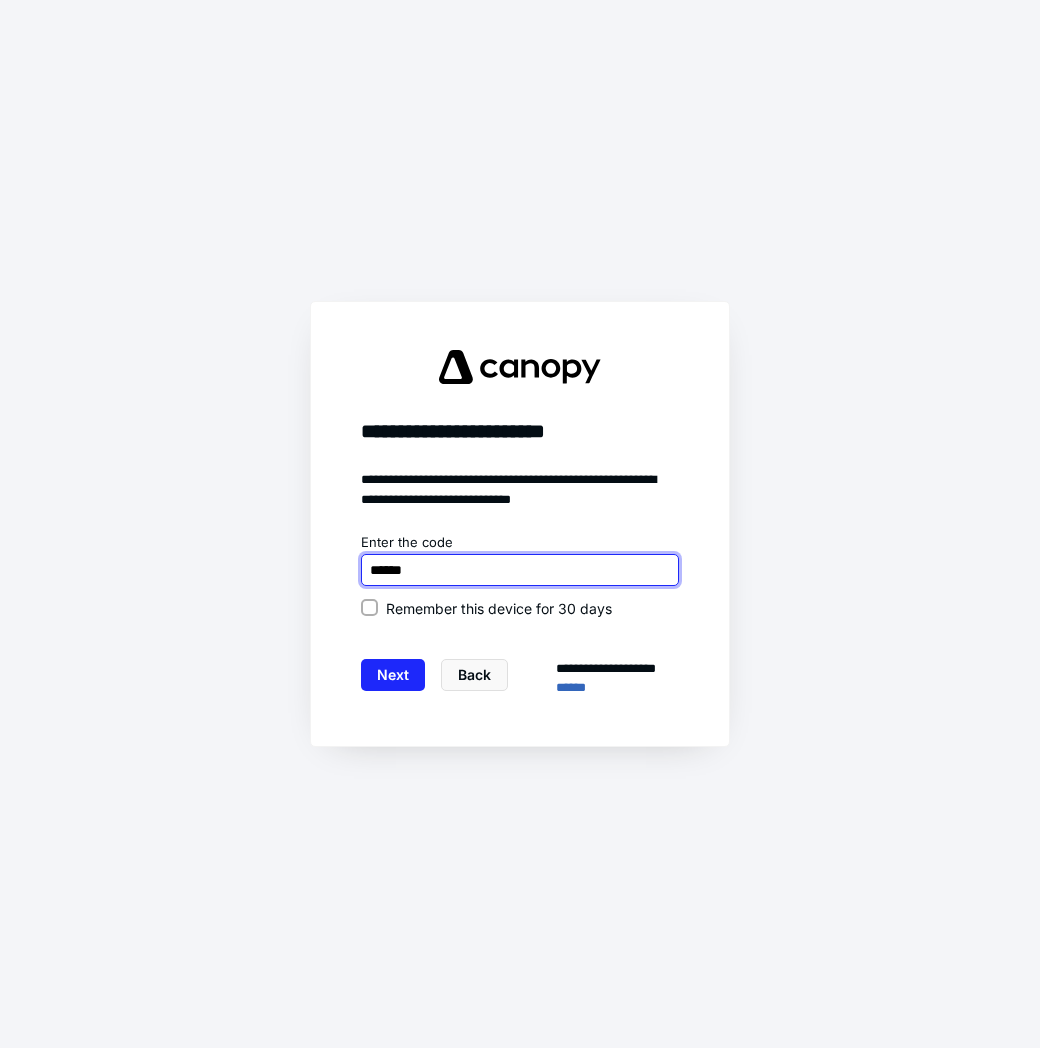 type on "******" 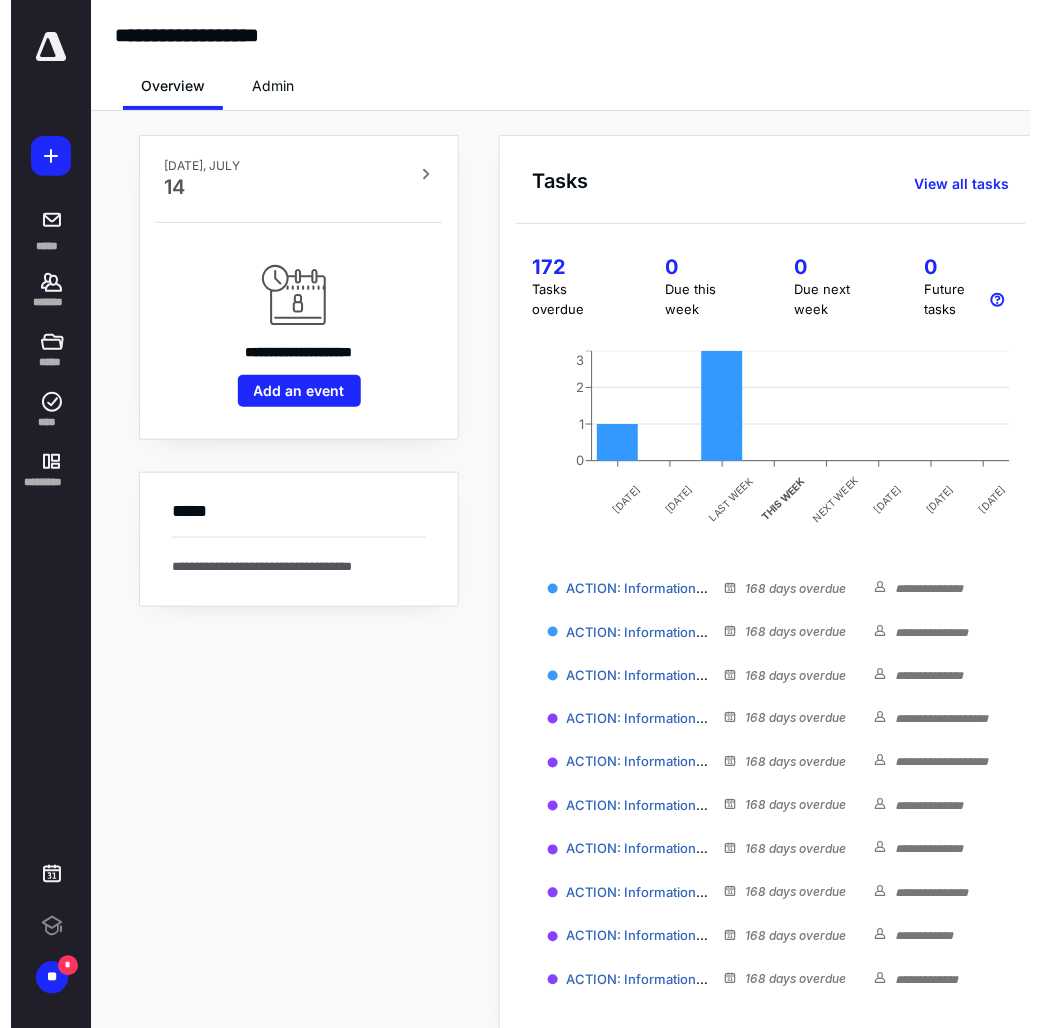 scroll, scrollTop: 0, scrollLeft: 0, axis: both 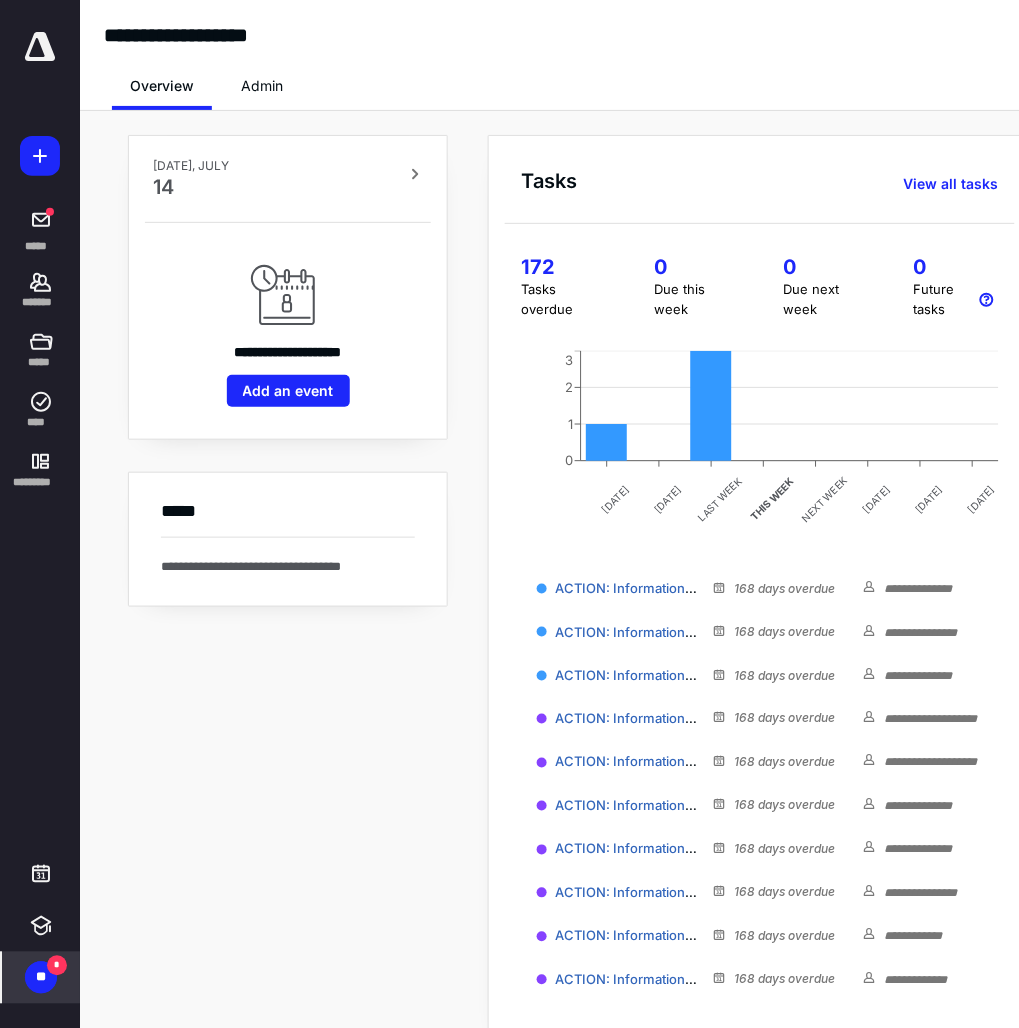click on "**" at bounding box center [41, 978] 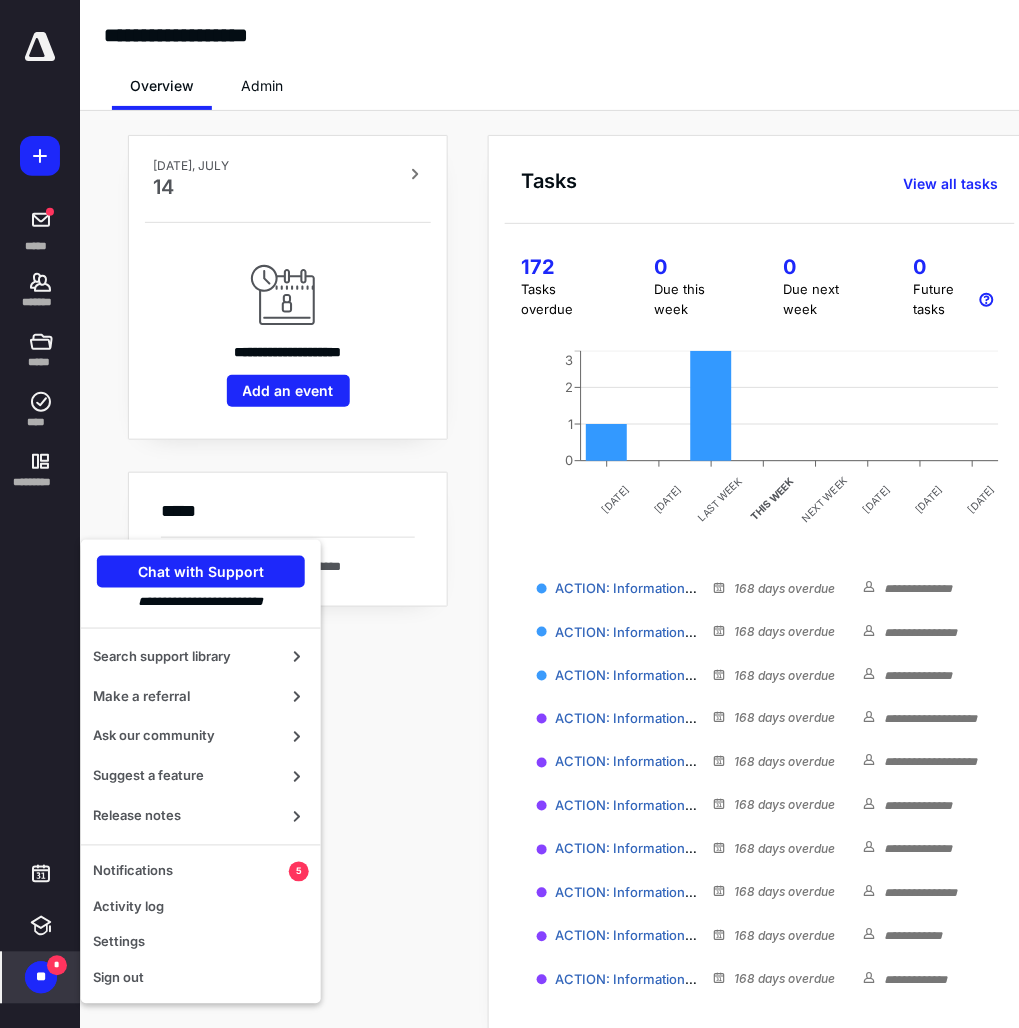 click on "Search support library Make a referral Ask our community Suggest a feature Release notes Notifications 5 Activity log Settings Sign out" at bounding box center [201, 808] 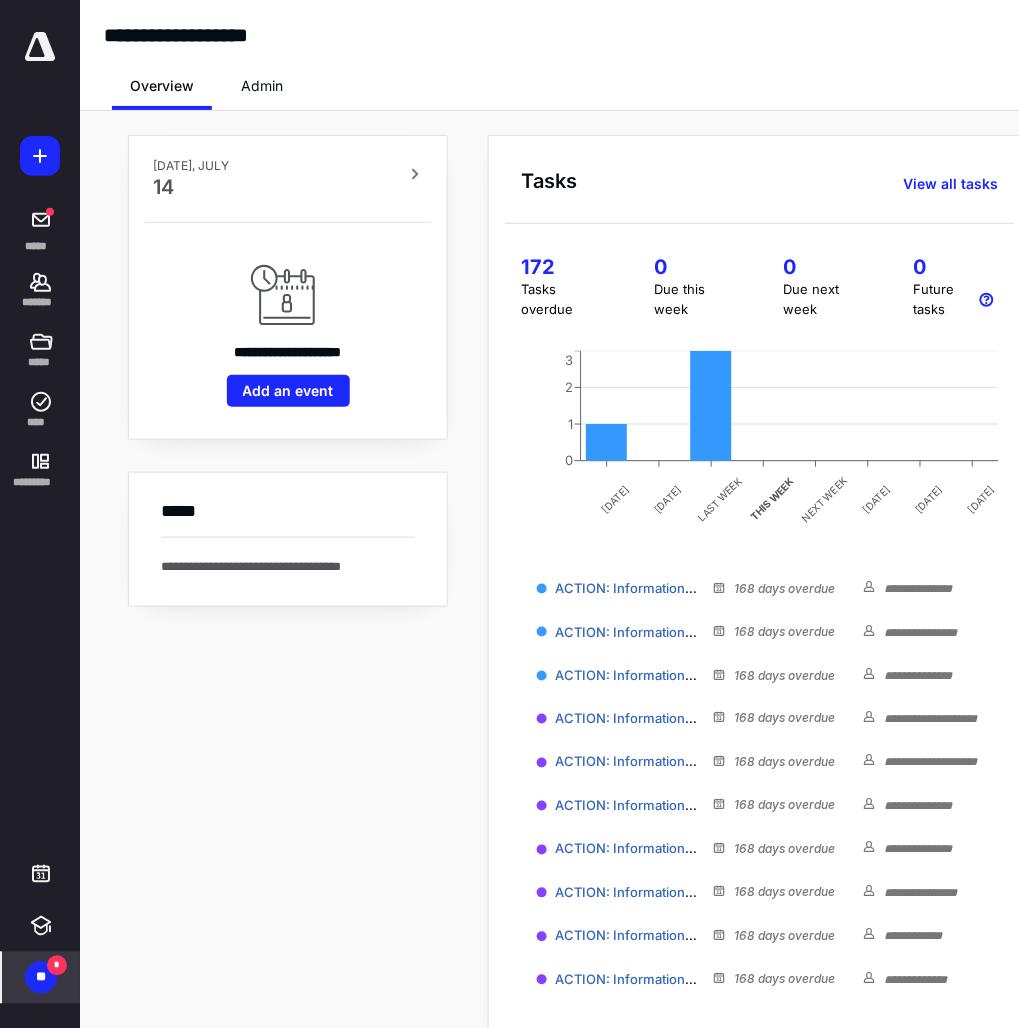 click on "*" at bounding box center (57, 966) 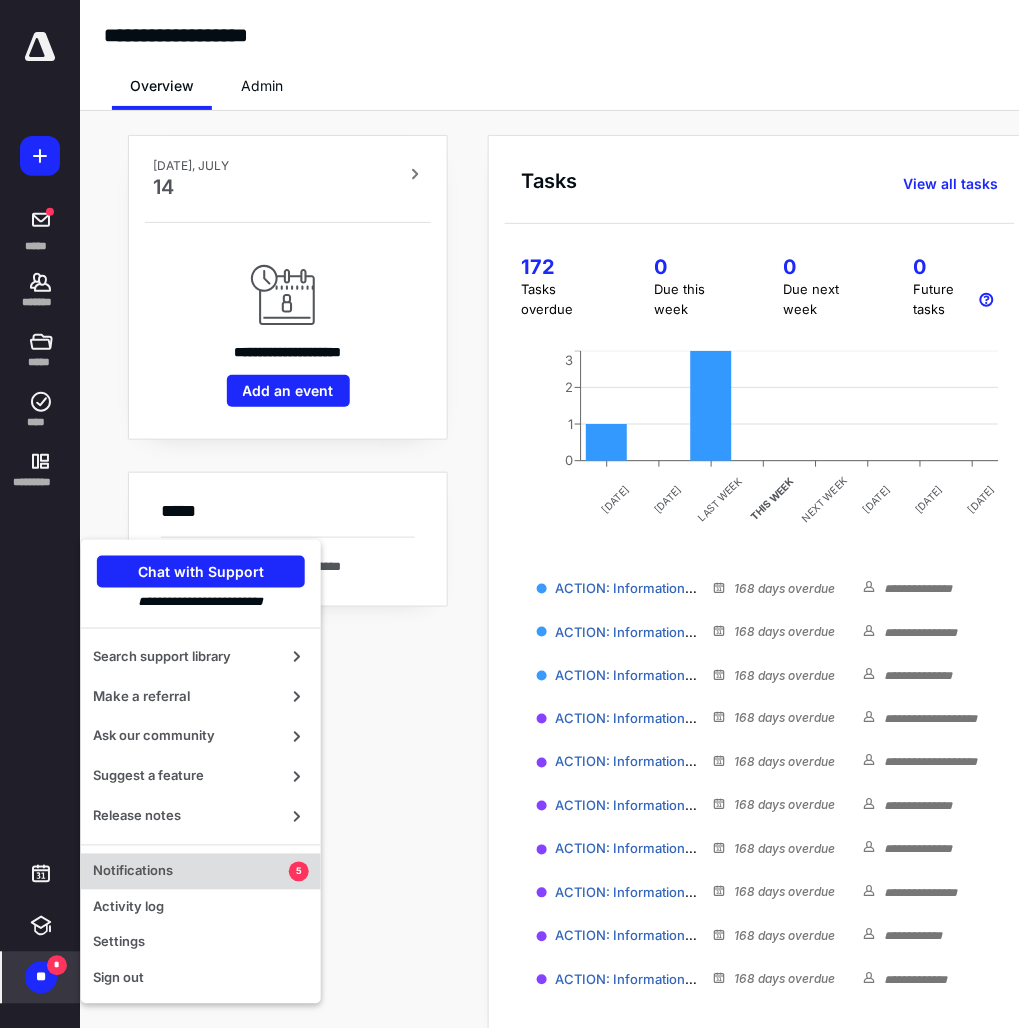 click on "Notifications 5" at bounding box center (201, 872) 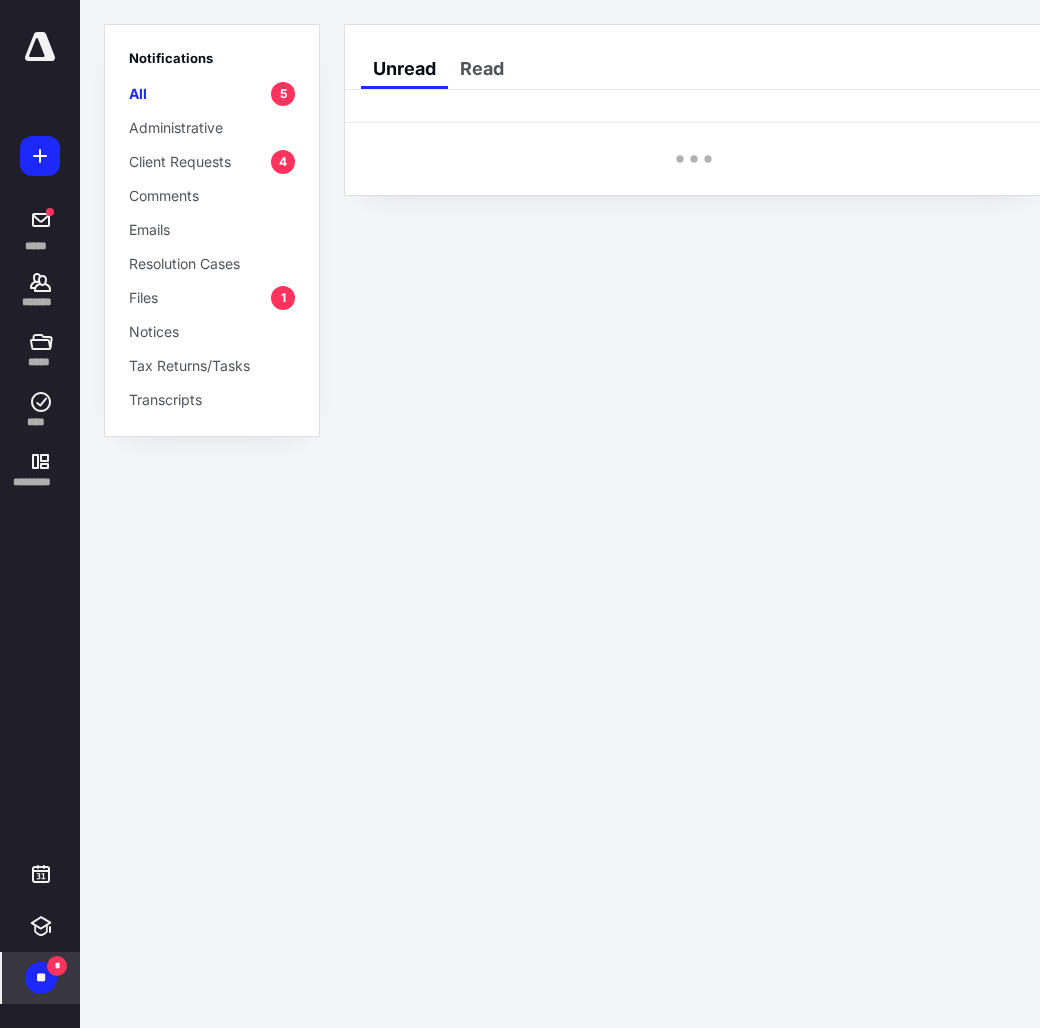 scroll, scrollTop: 0, scrollLeft: 3, axis: horizontal 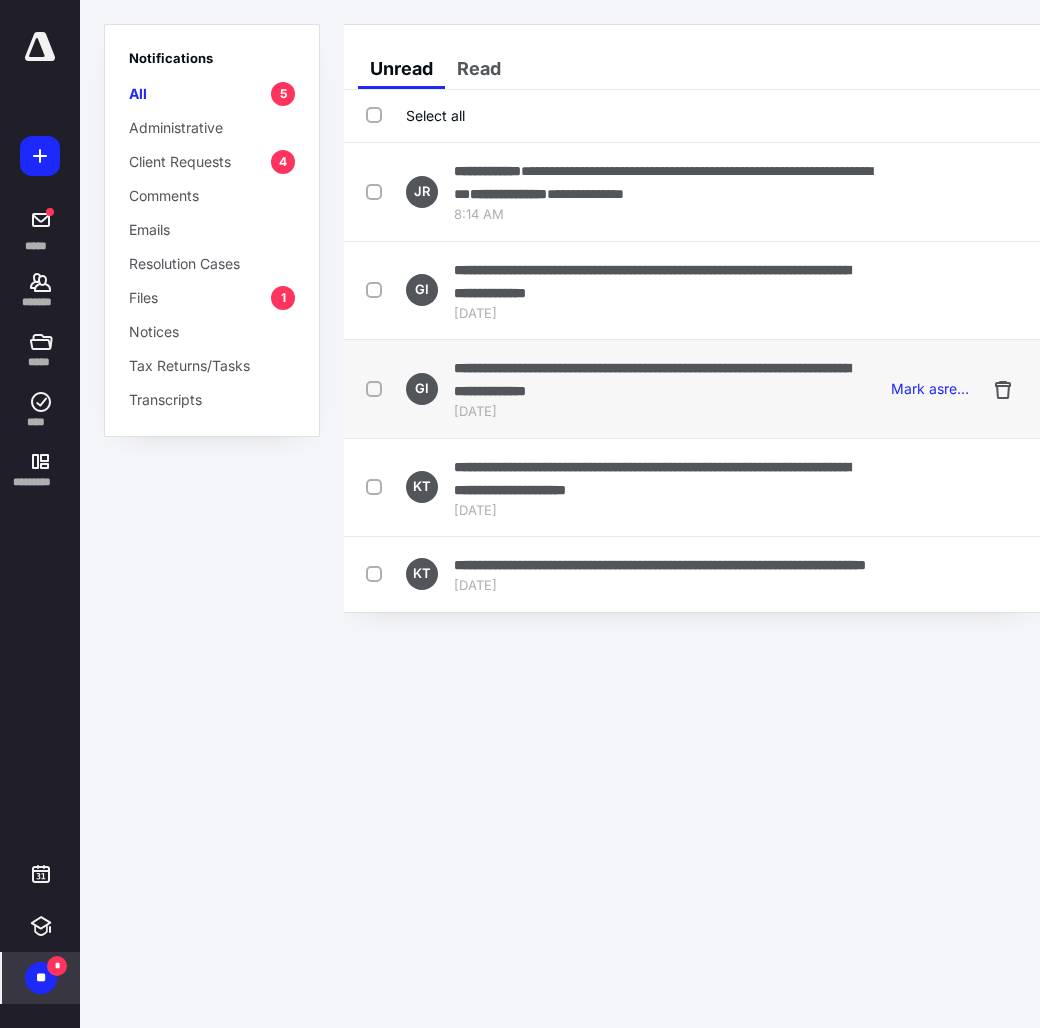 click on "**********" at bounding box center [652, 379] 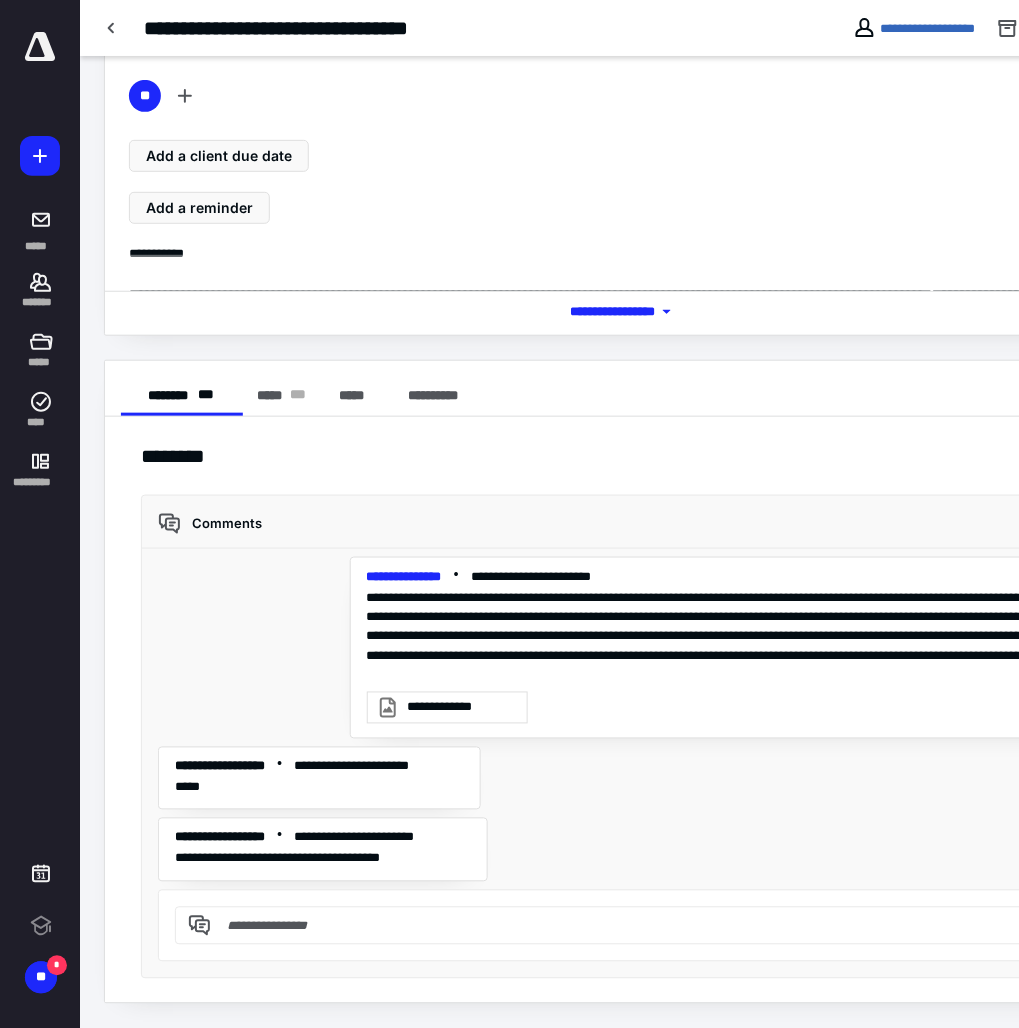 scroll, scrollTop: 0, scrollLeft: 0, axis: both 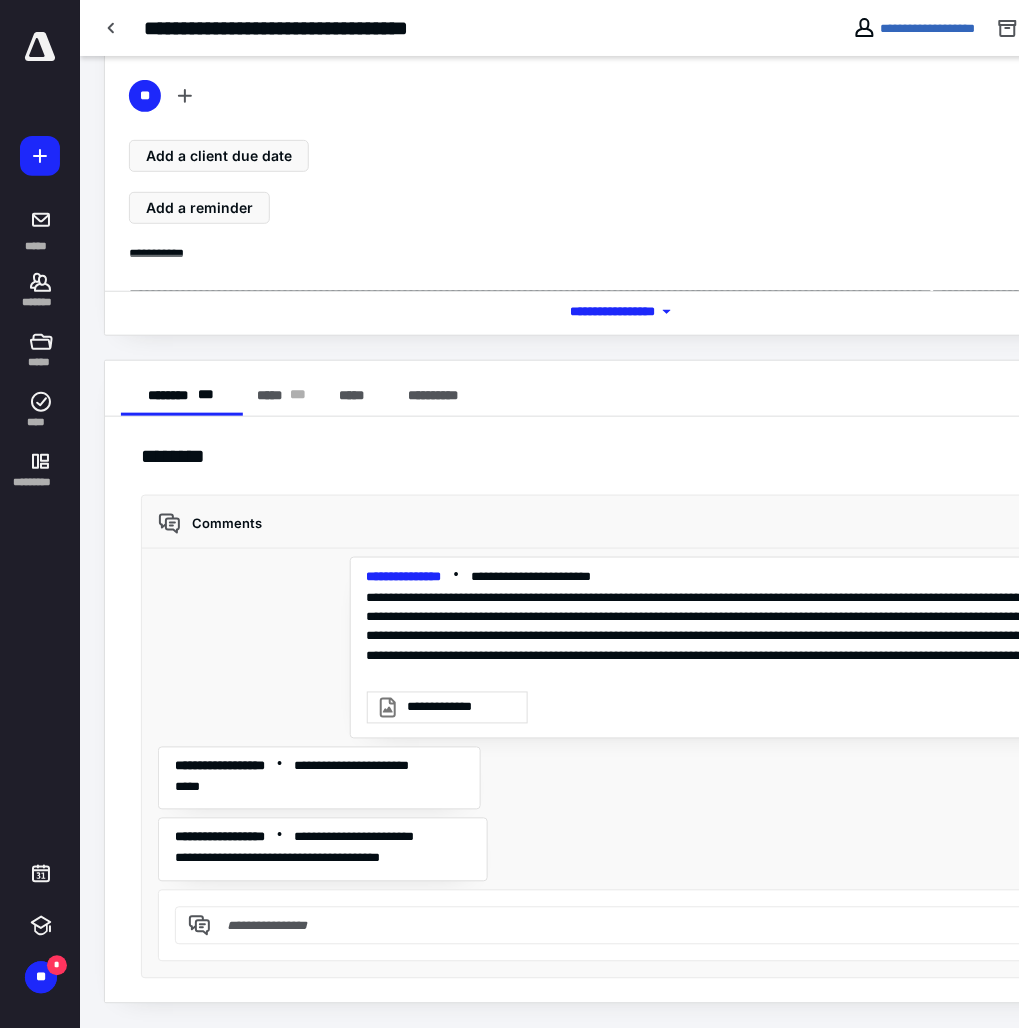 click at bounding box center (628, 926) 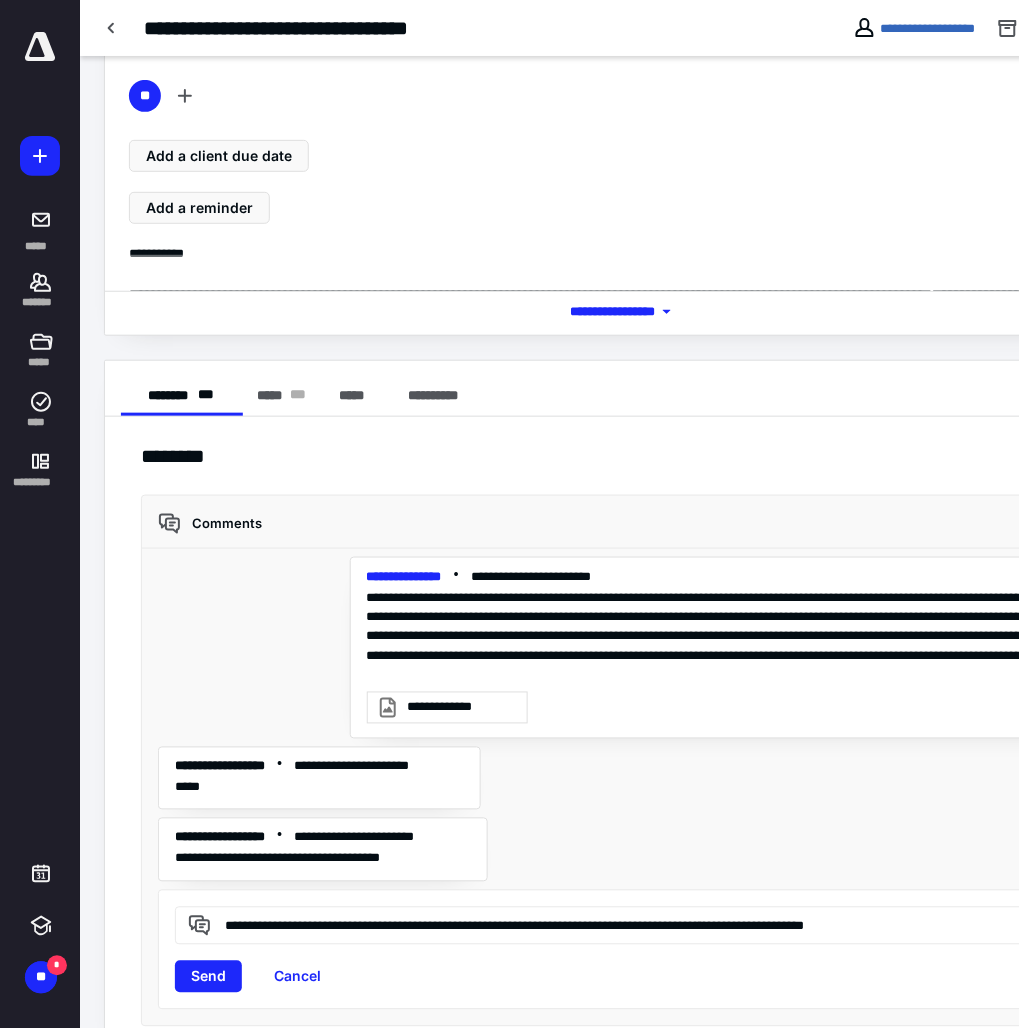 click on "**********" at bounding box center (627, 925) 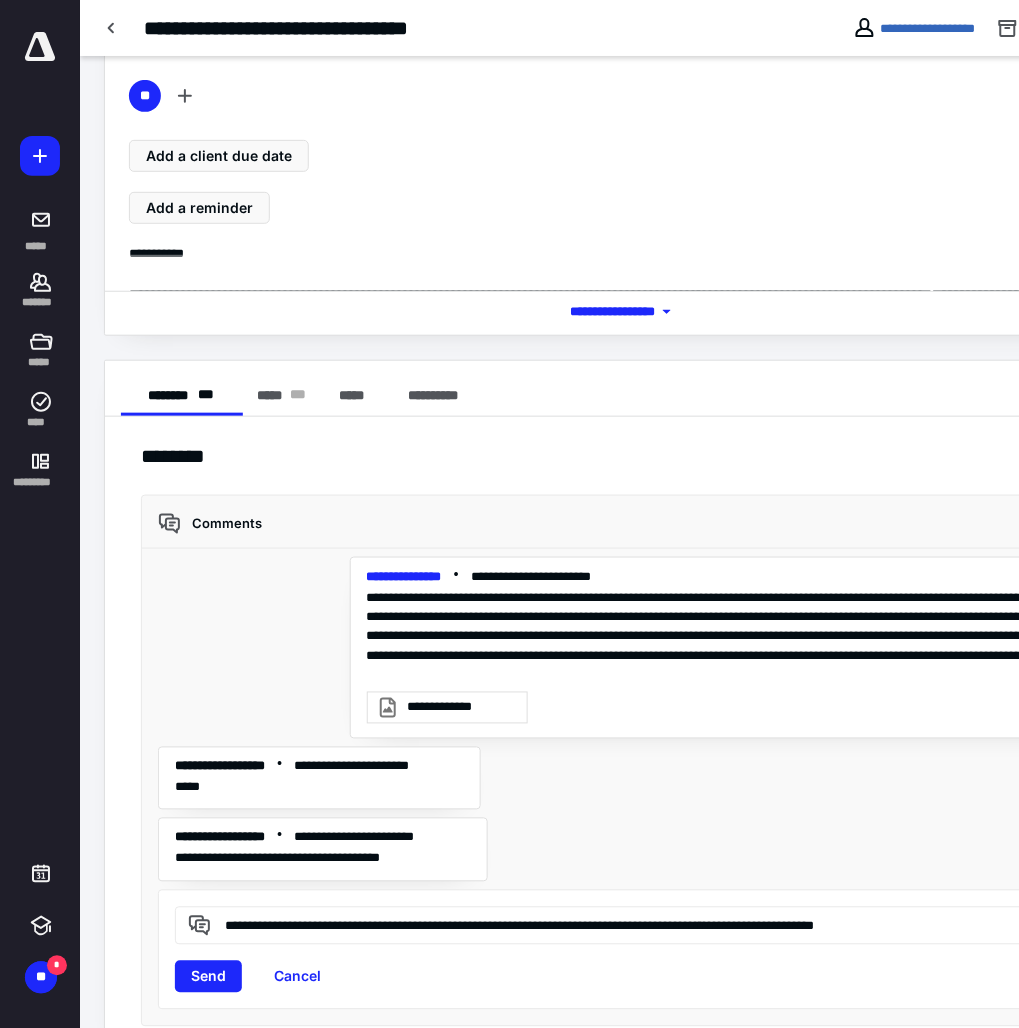 click on "**********" at bounding box center (627, 925) 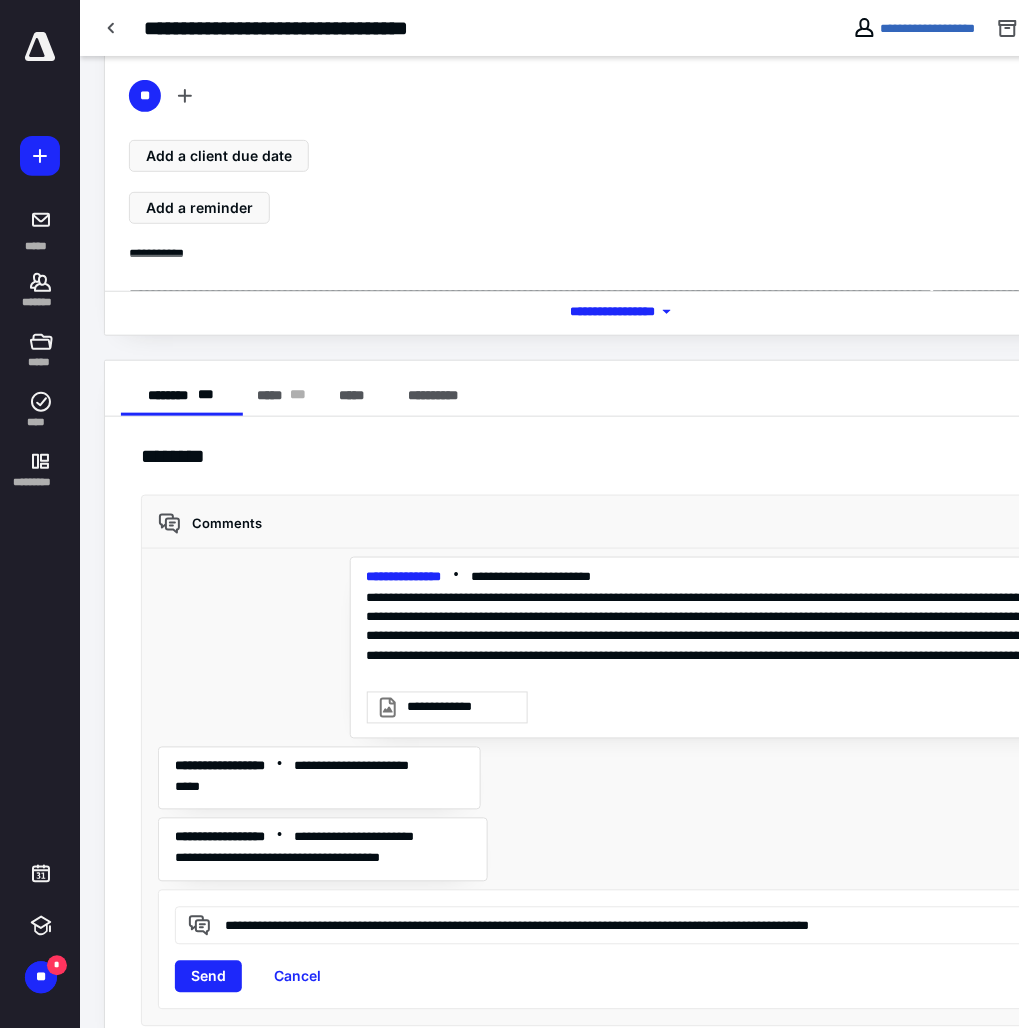 click on "**********" at bounding box center [627, 925] 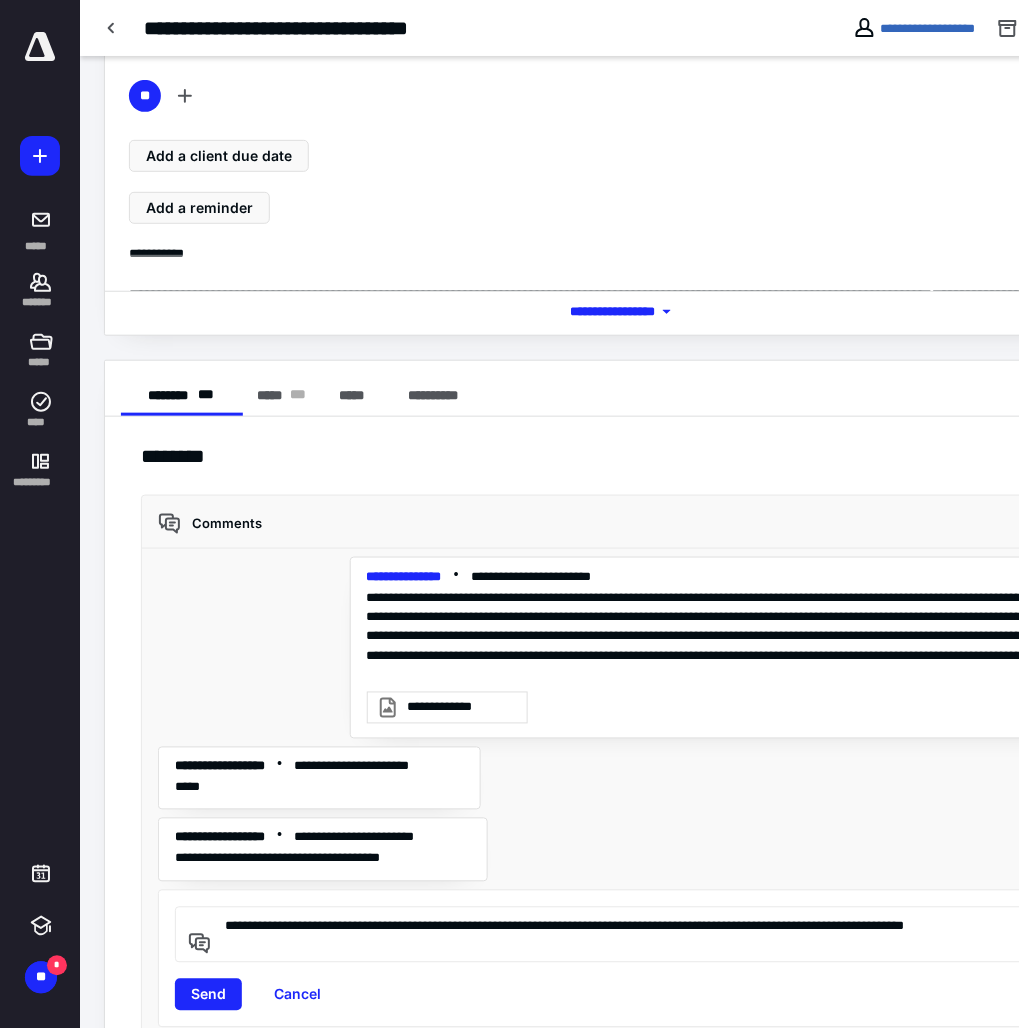 scroll, scrollTop: 81, scrollLeft: 6, axis: both 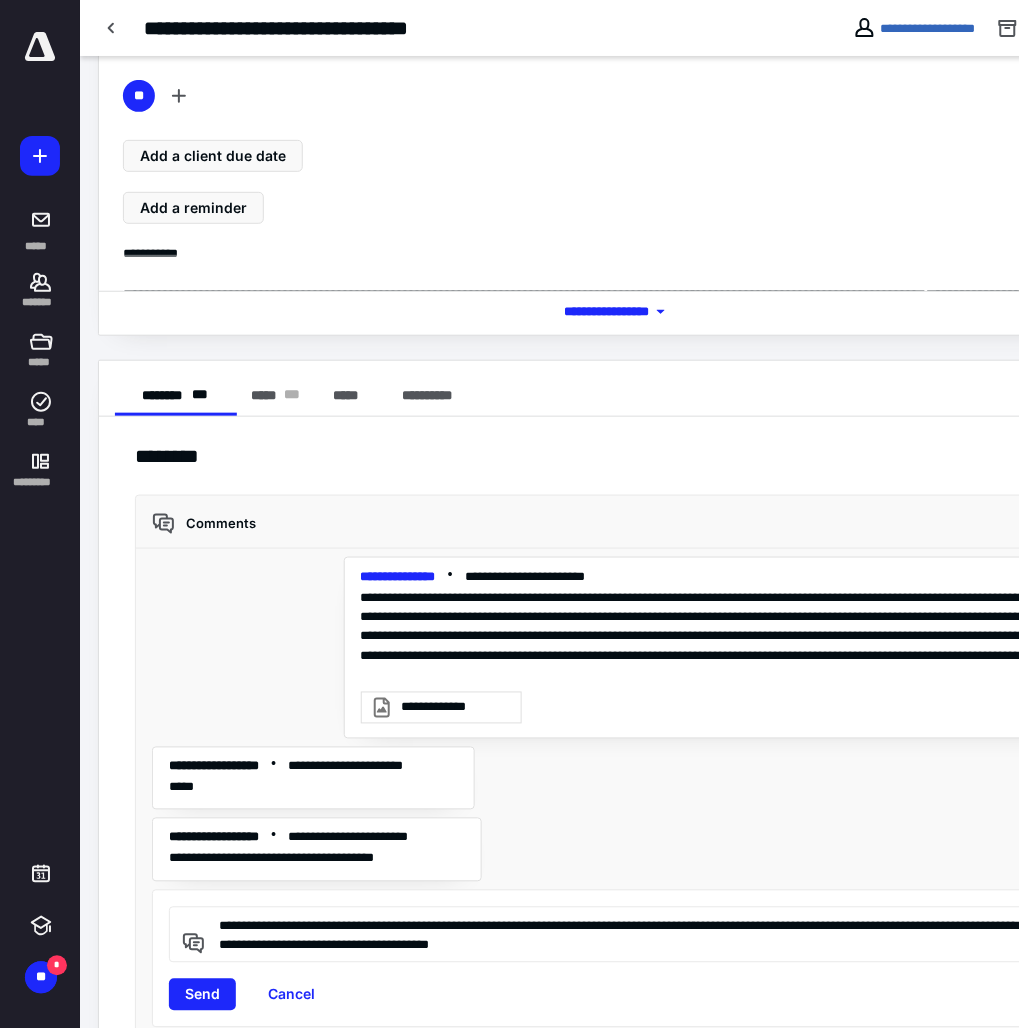 click on "**********" at bounding box center (621, 935) 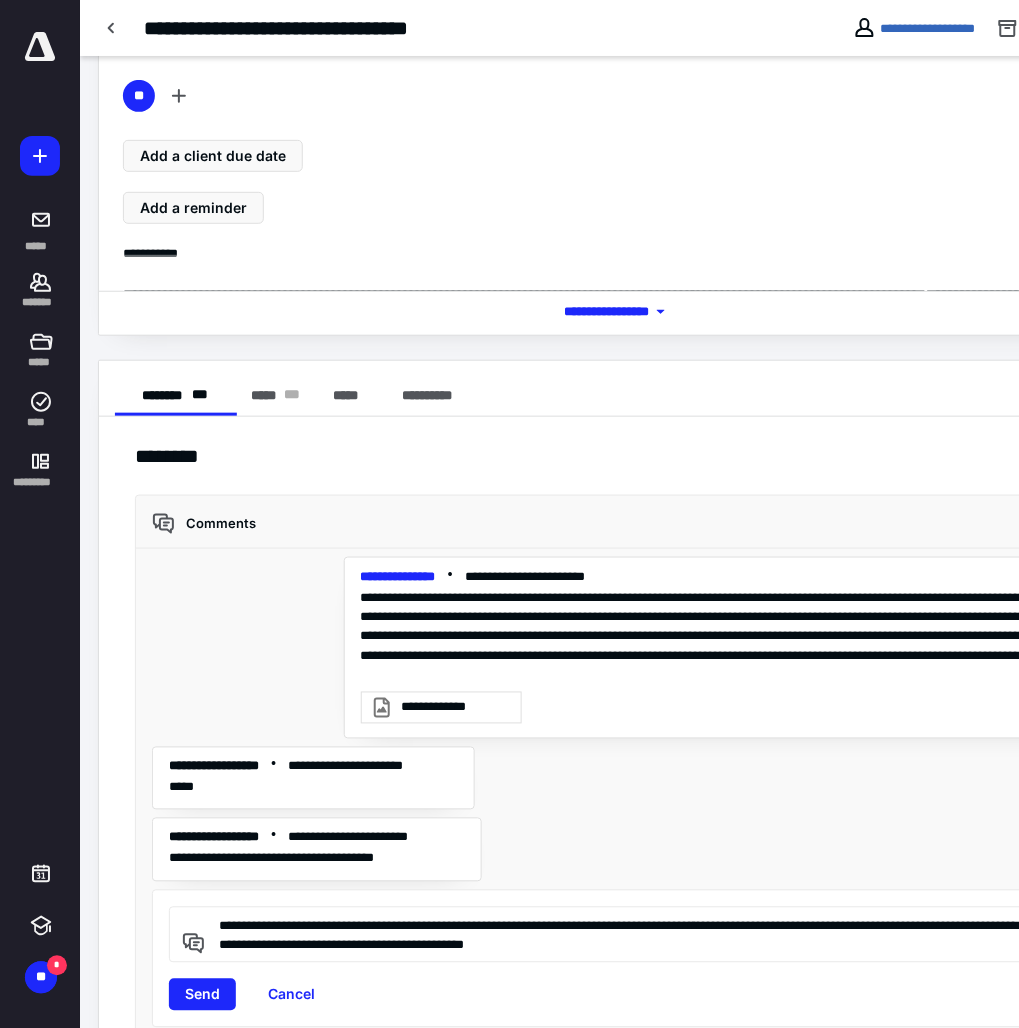 click on "**********" at bounding box center (621, 935) 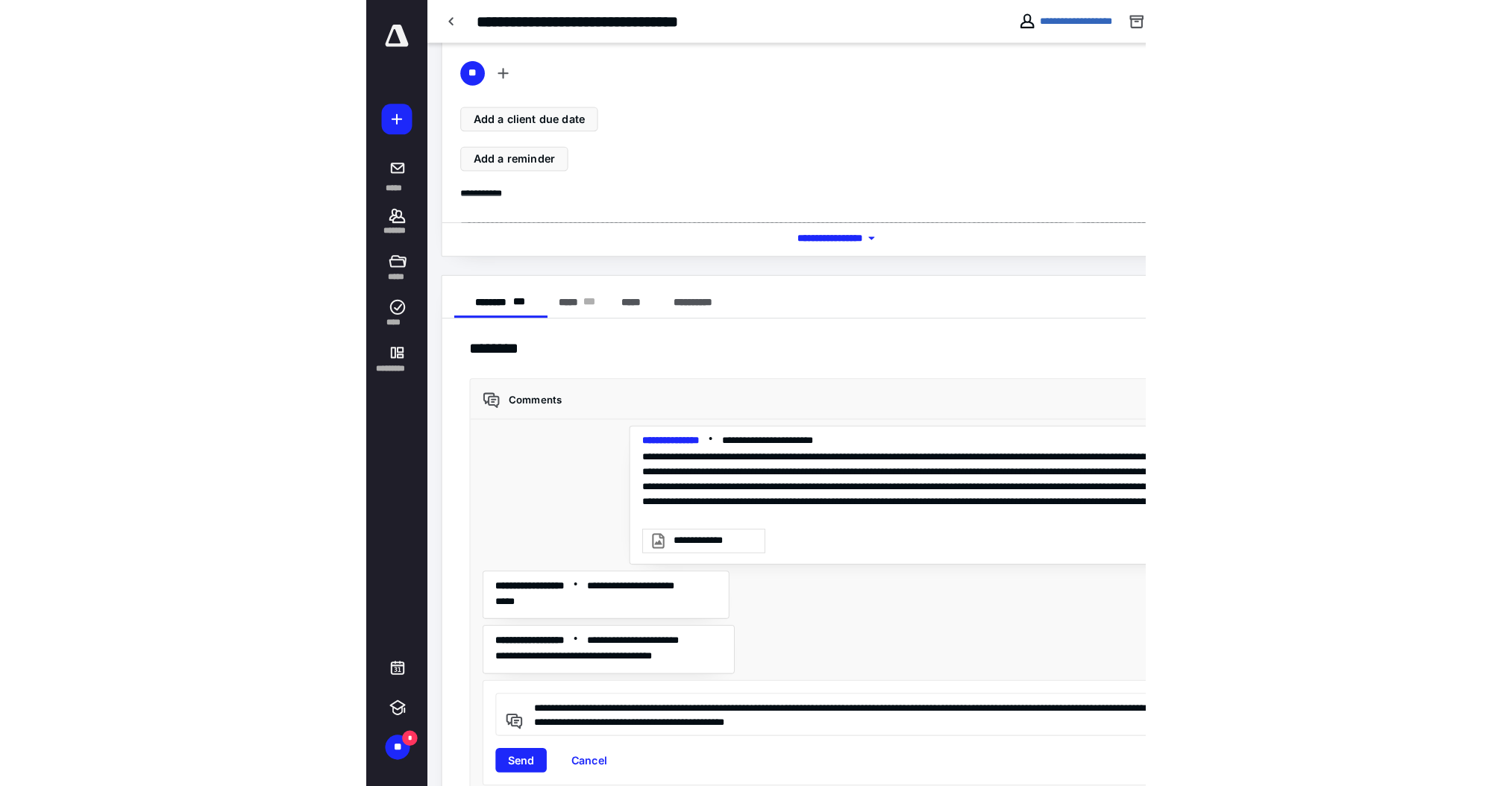 scroll, scrollTop: 60, scrollLeft: 0, axis: vertical 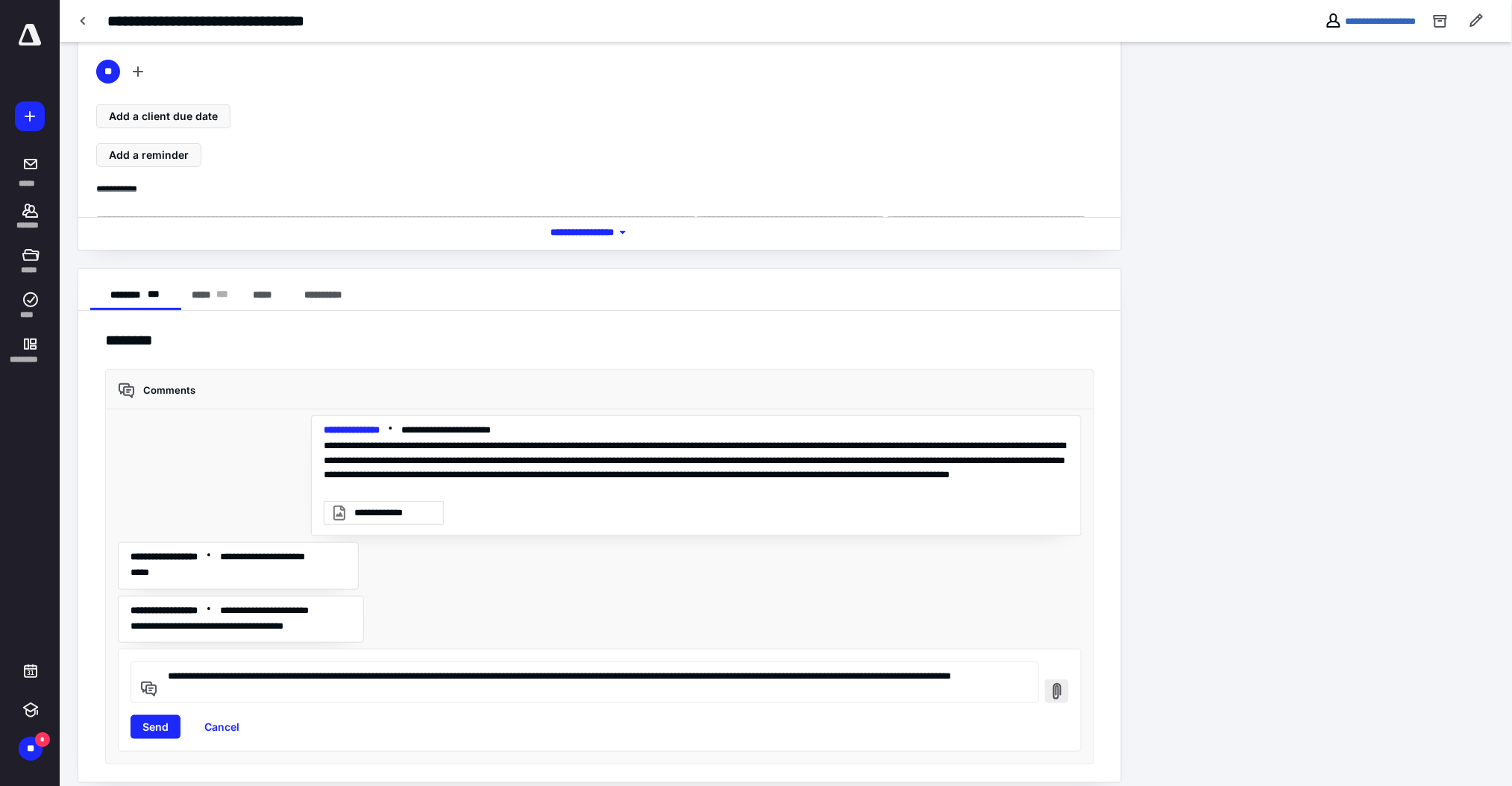 type on "**********" 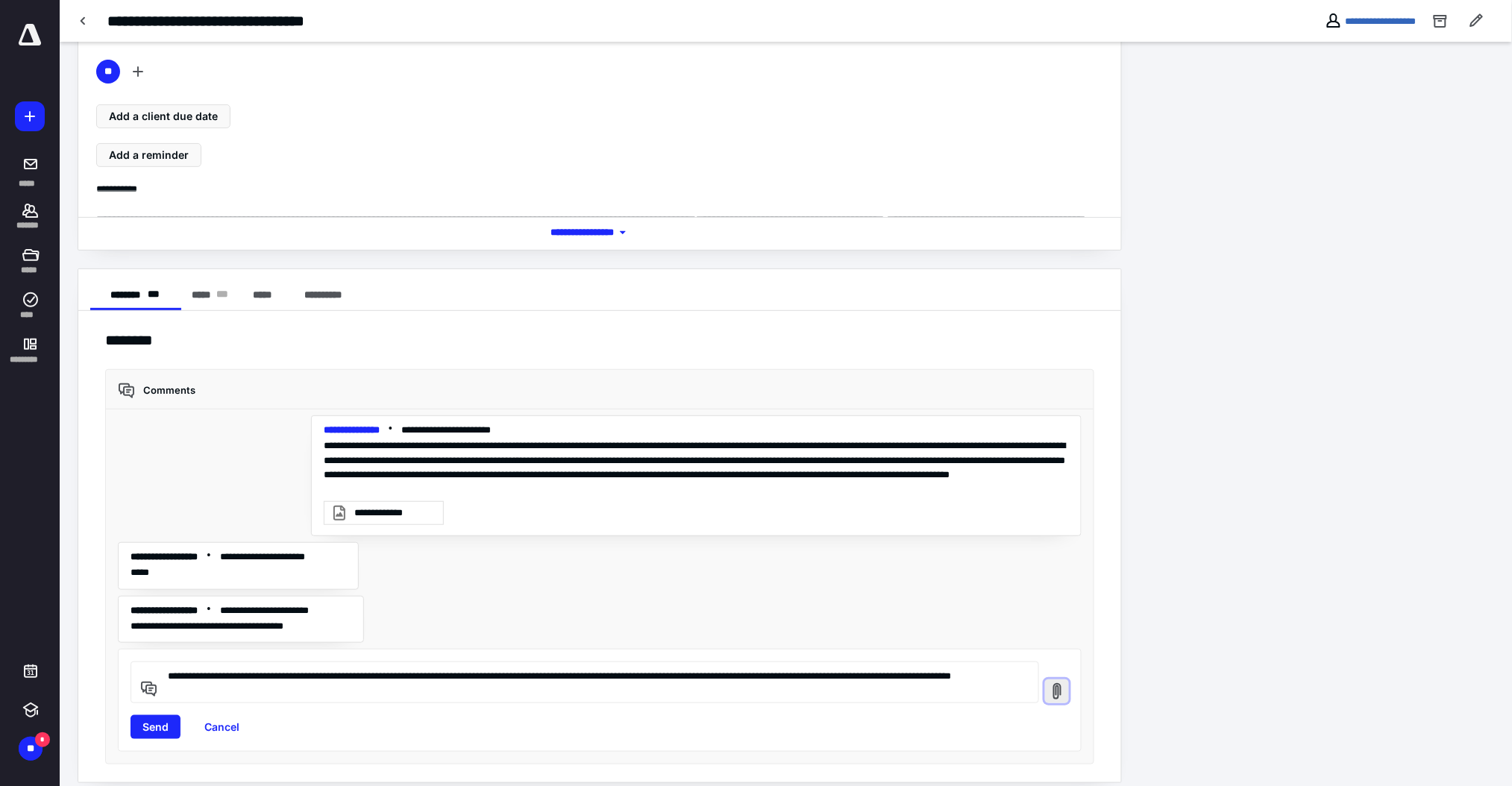 click at bounding box center (1057, 691) 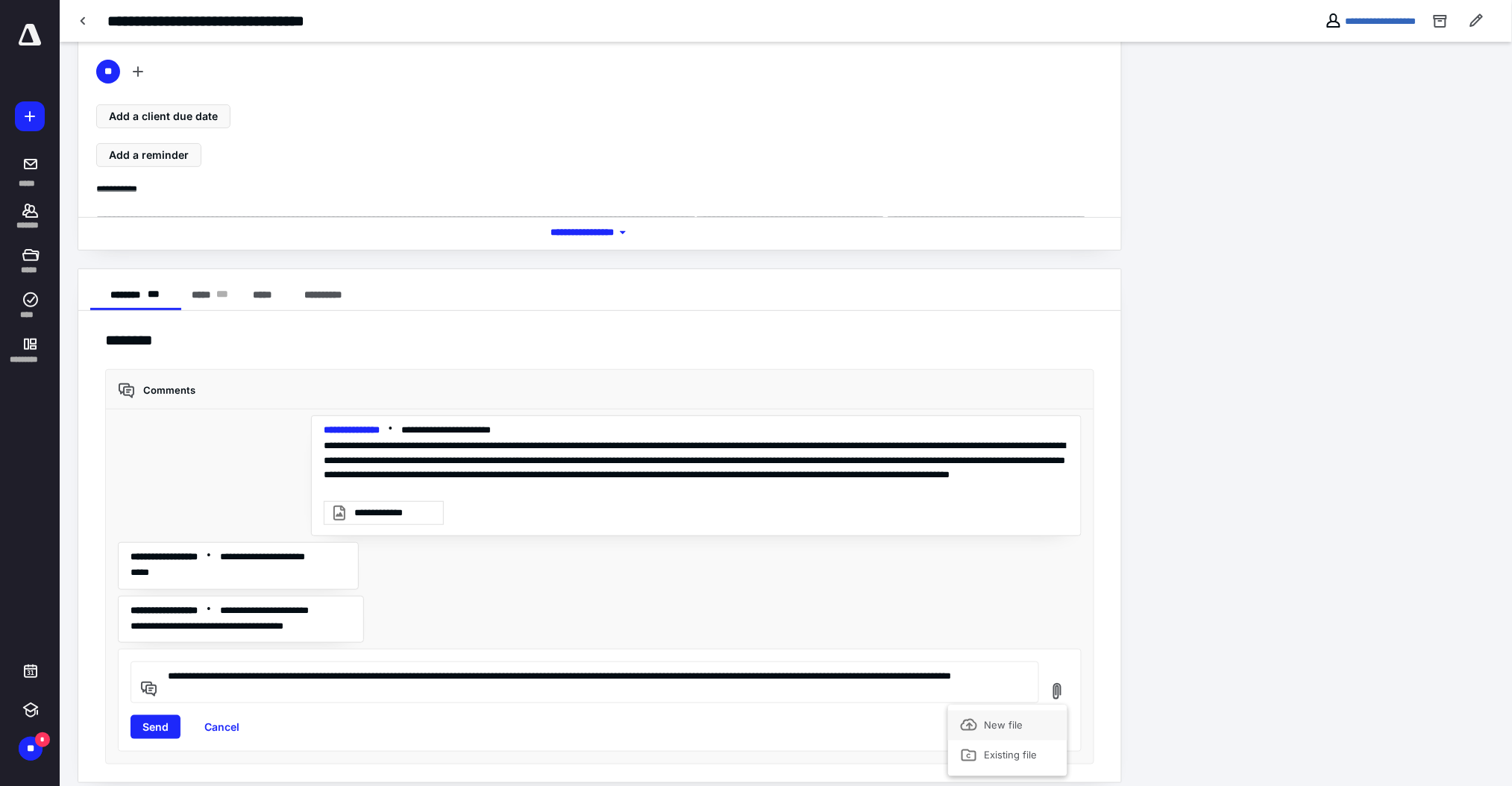click on "New file" at bounding box center (1000, 725) 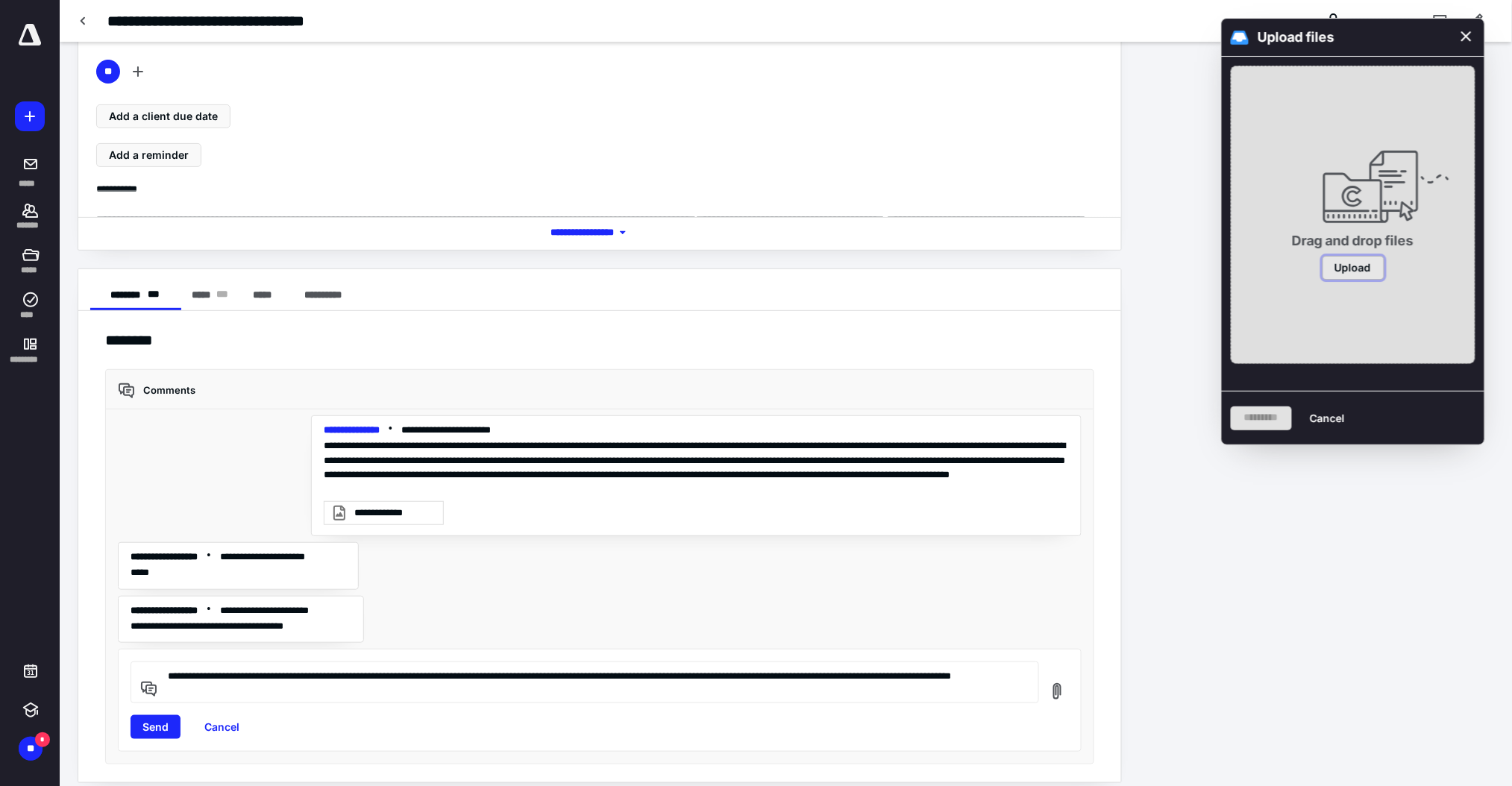 click on "Upload" at bounding box center [1353, 268] 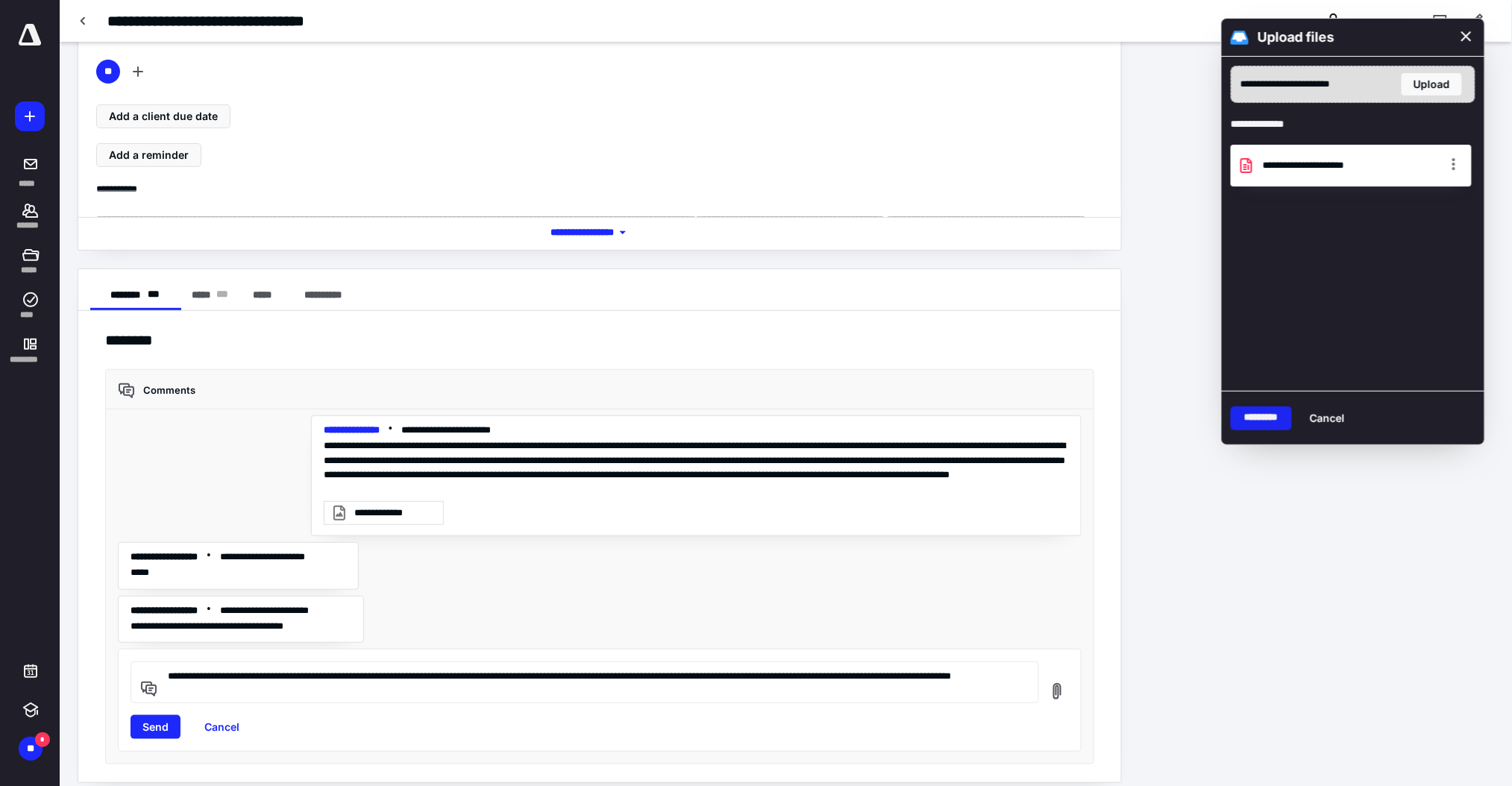 click on "*********" at bounding box center [1261, 418] 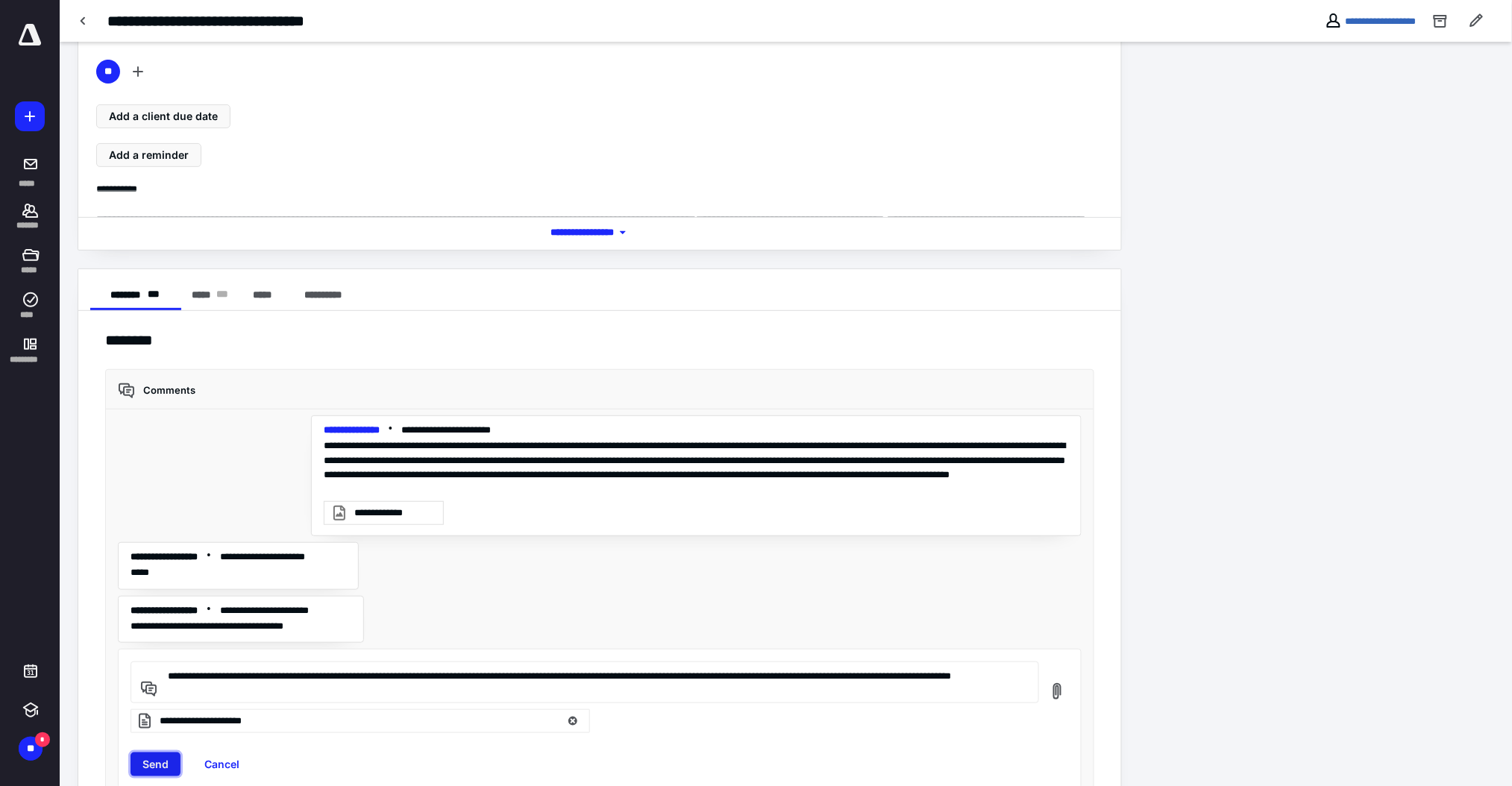 click on "Send" at bounding box center (155, 764) 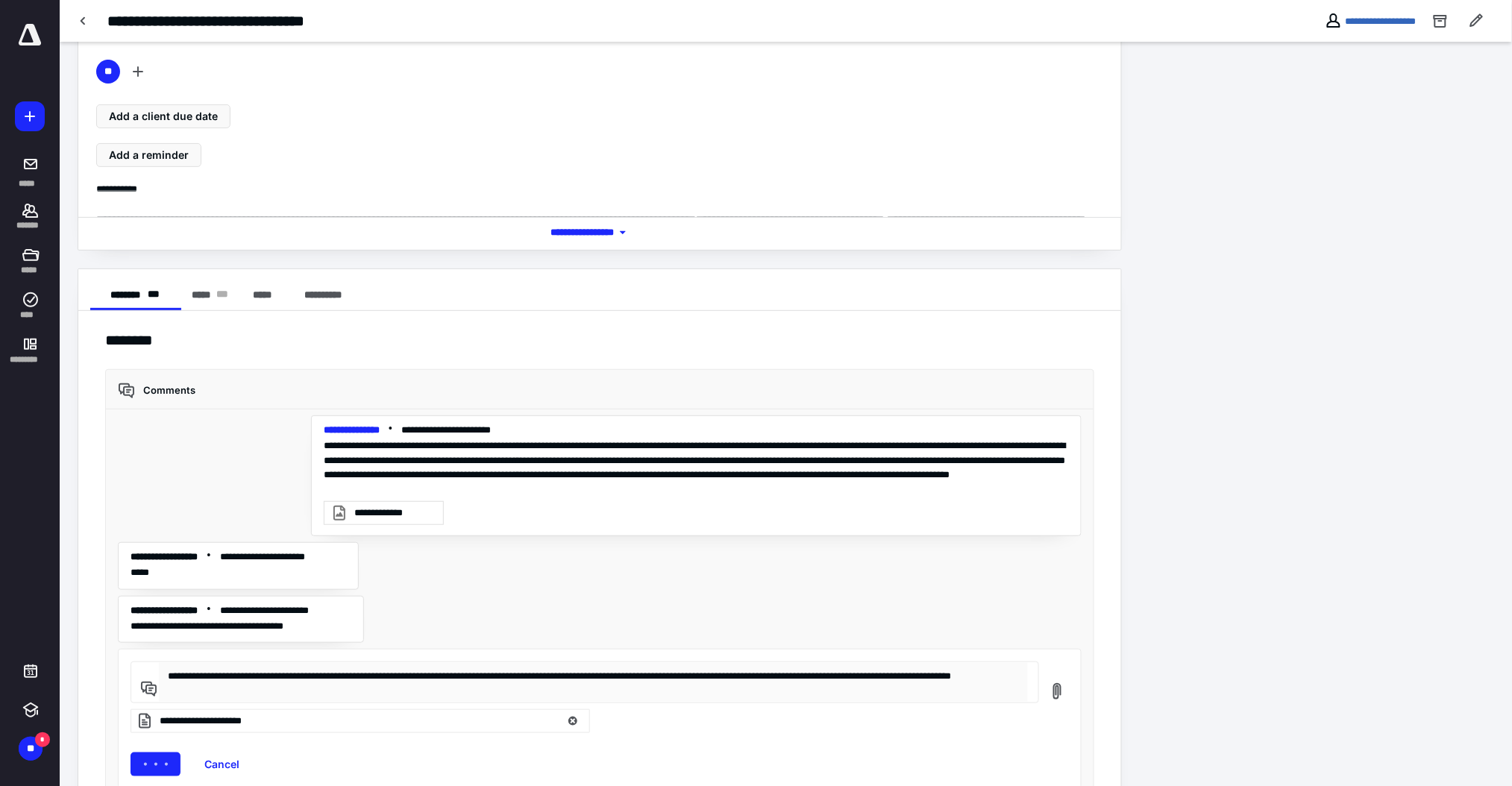 type 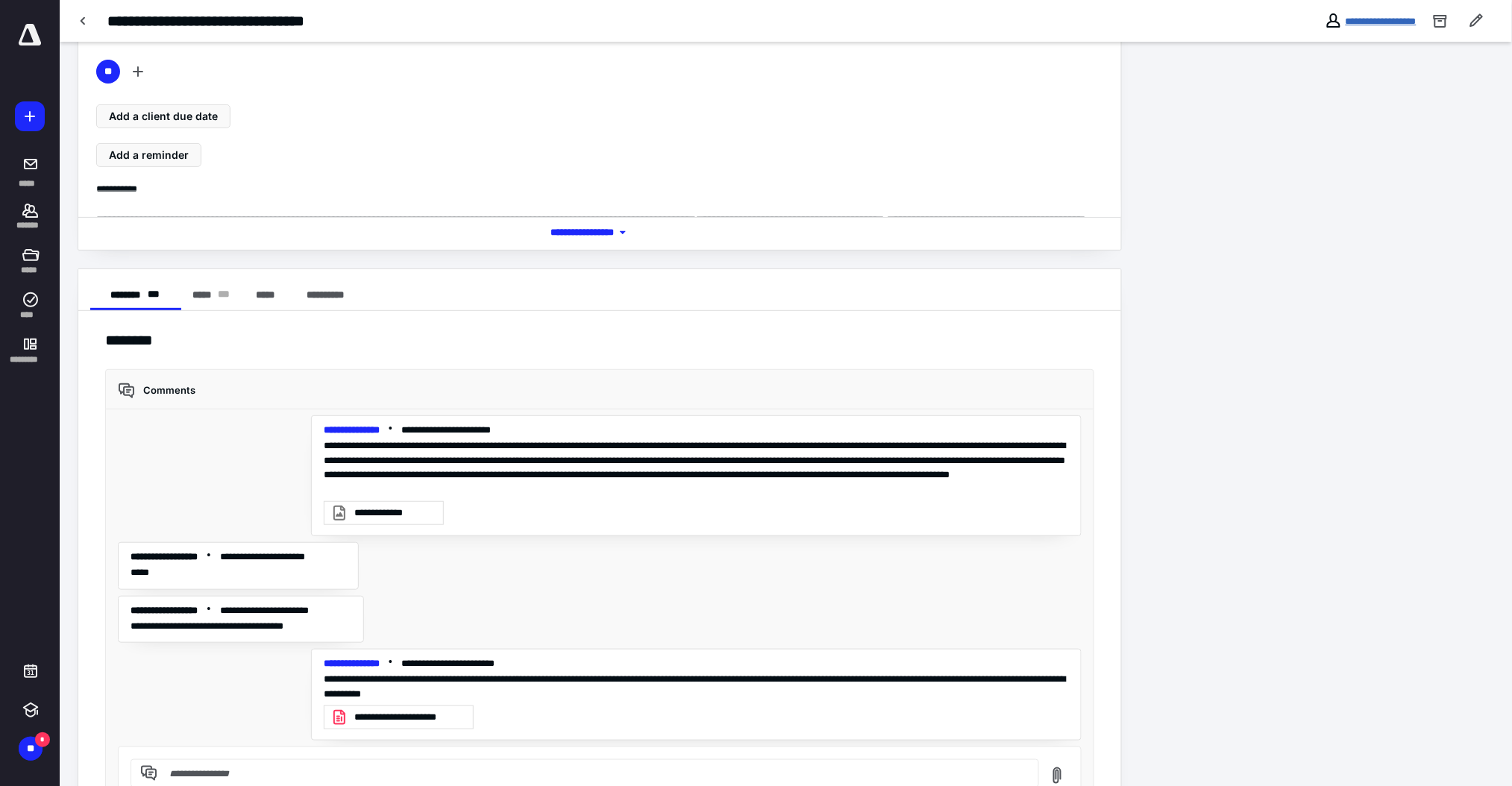 click on "**********" at bounding box center [1381, 21] 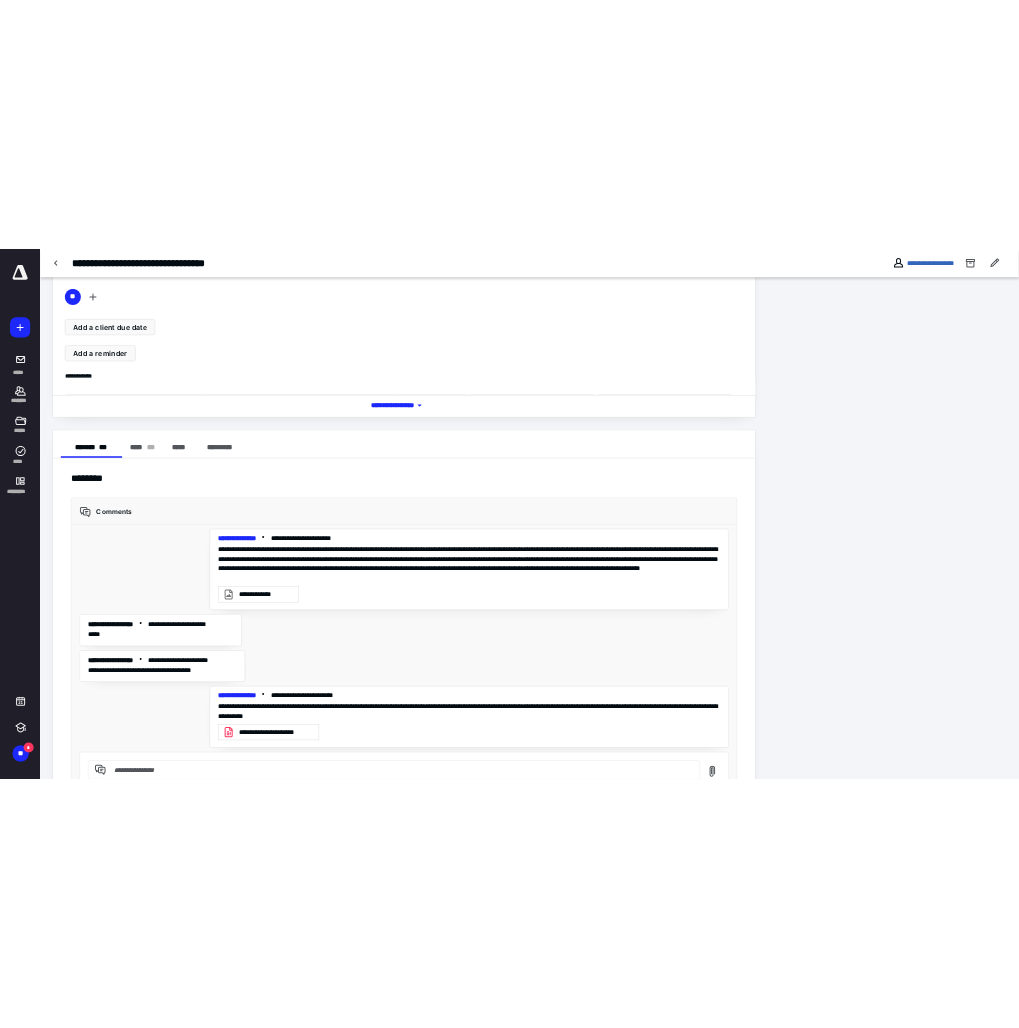 scroll, scrollTop: 0, scrollLeft: 0, axis: both 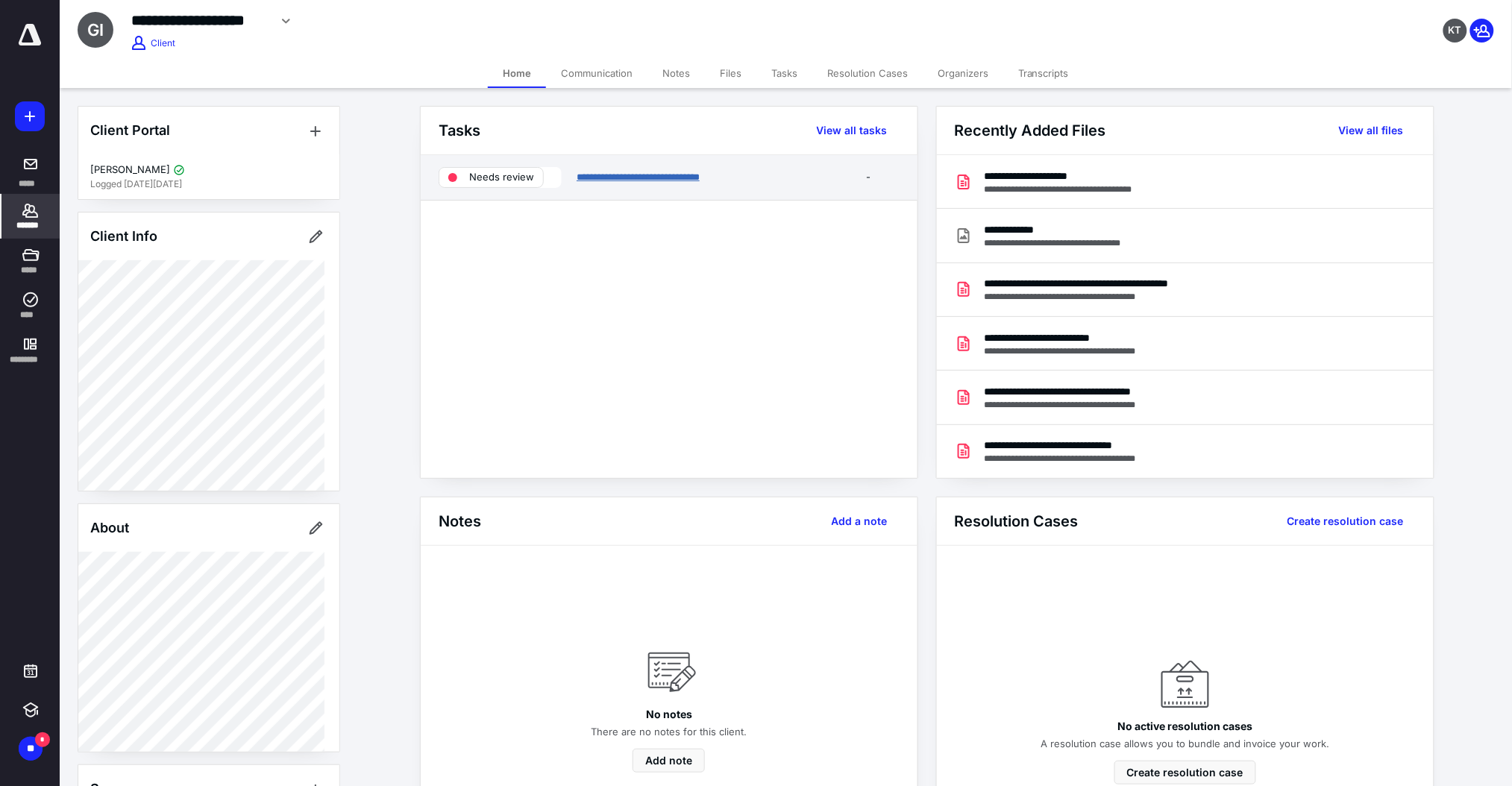 click on "**********" at bounding box center [638, 177] 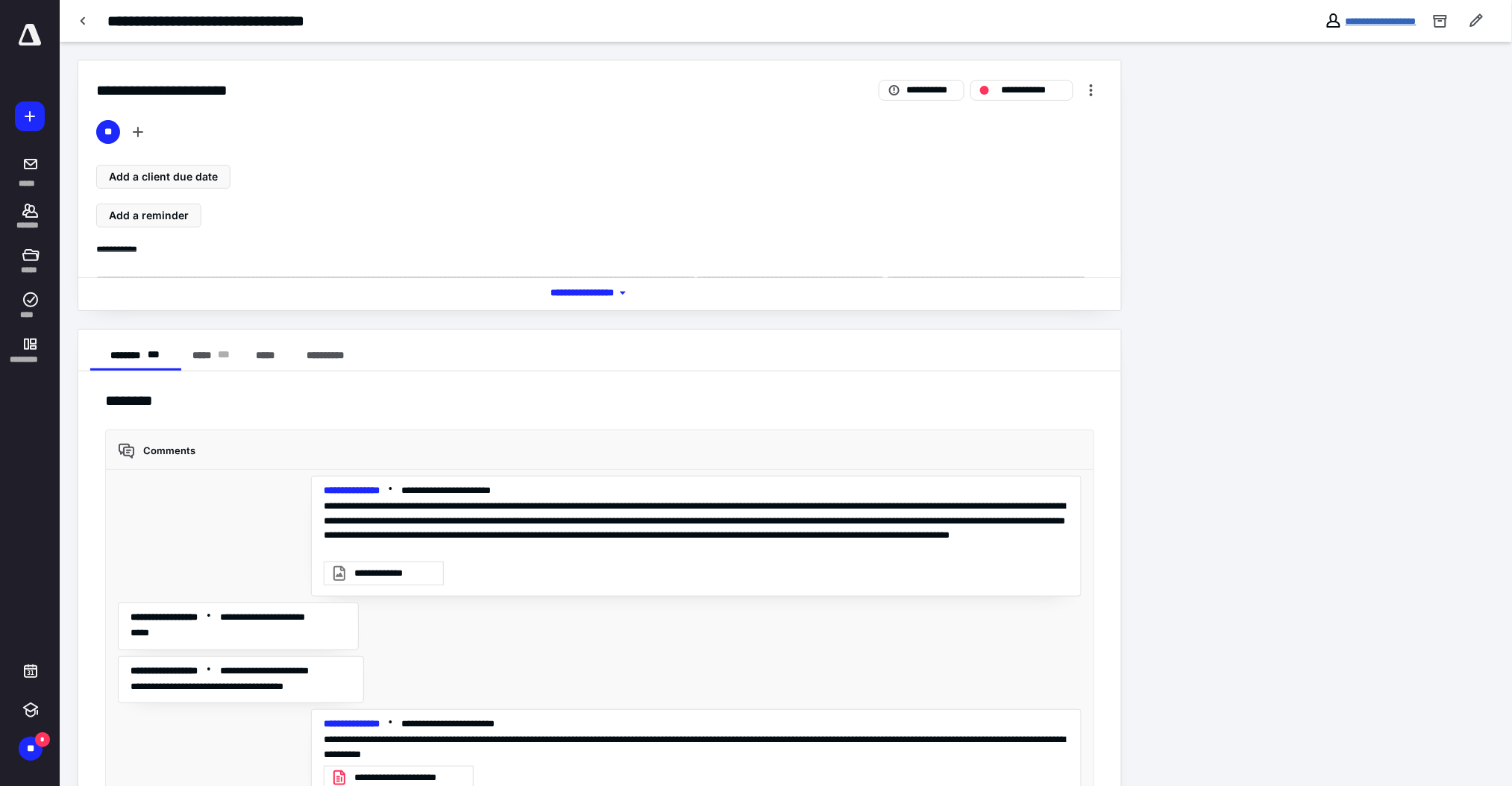 drag, startPoint x: 1334, startPoint y: 18, endPoint x: 1270, endPoint y: 23, distance: 64.19502 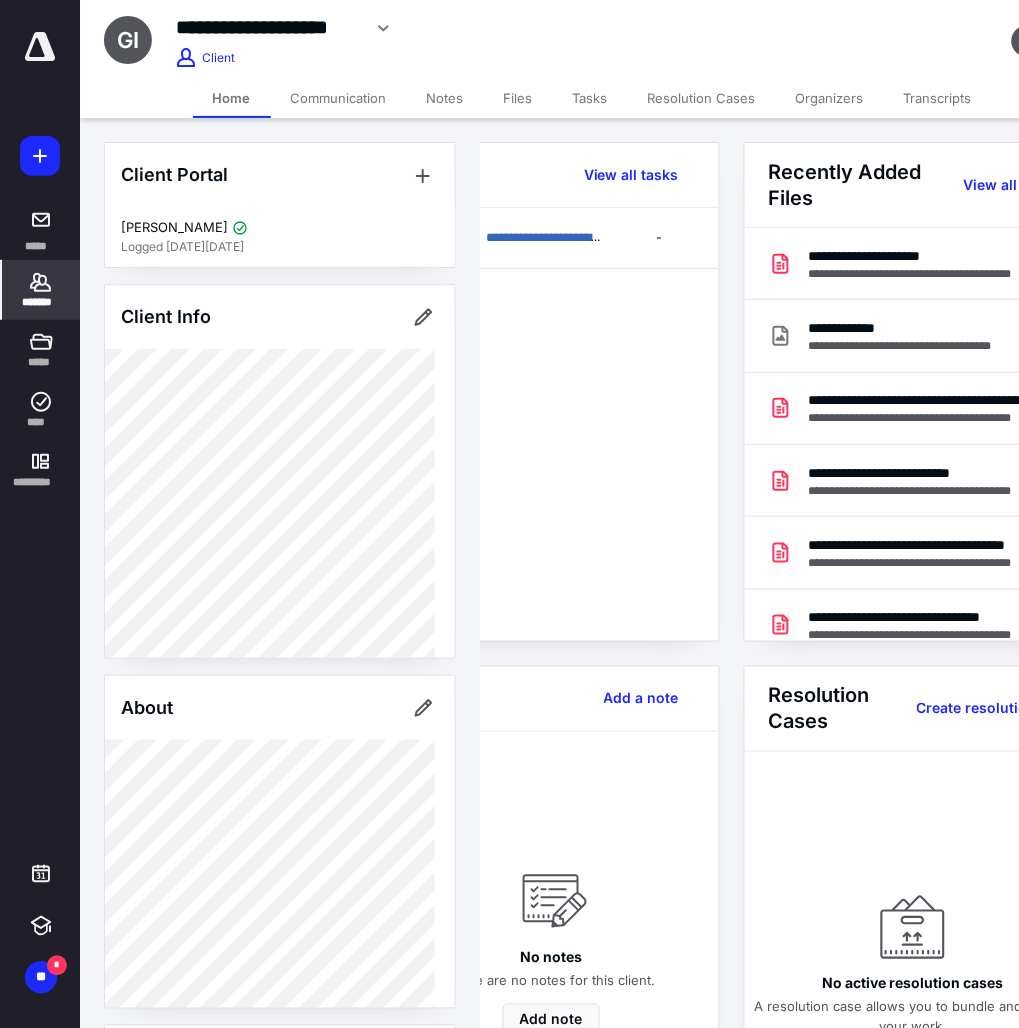 scroll, scrollTop: 0, scrollLeft: 162, axis: horizontal 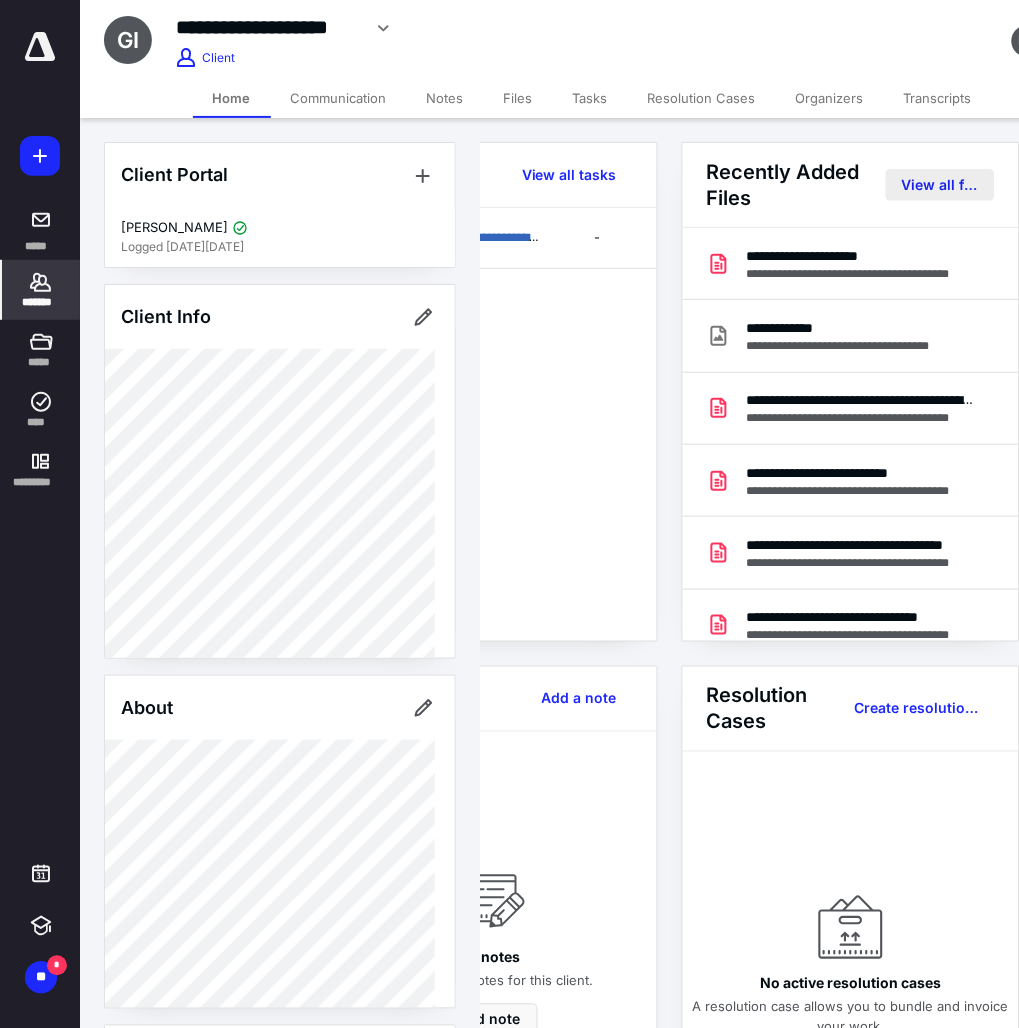 click on "View all files" at bounding box center (940, 185) 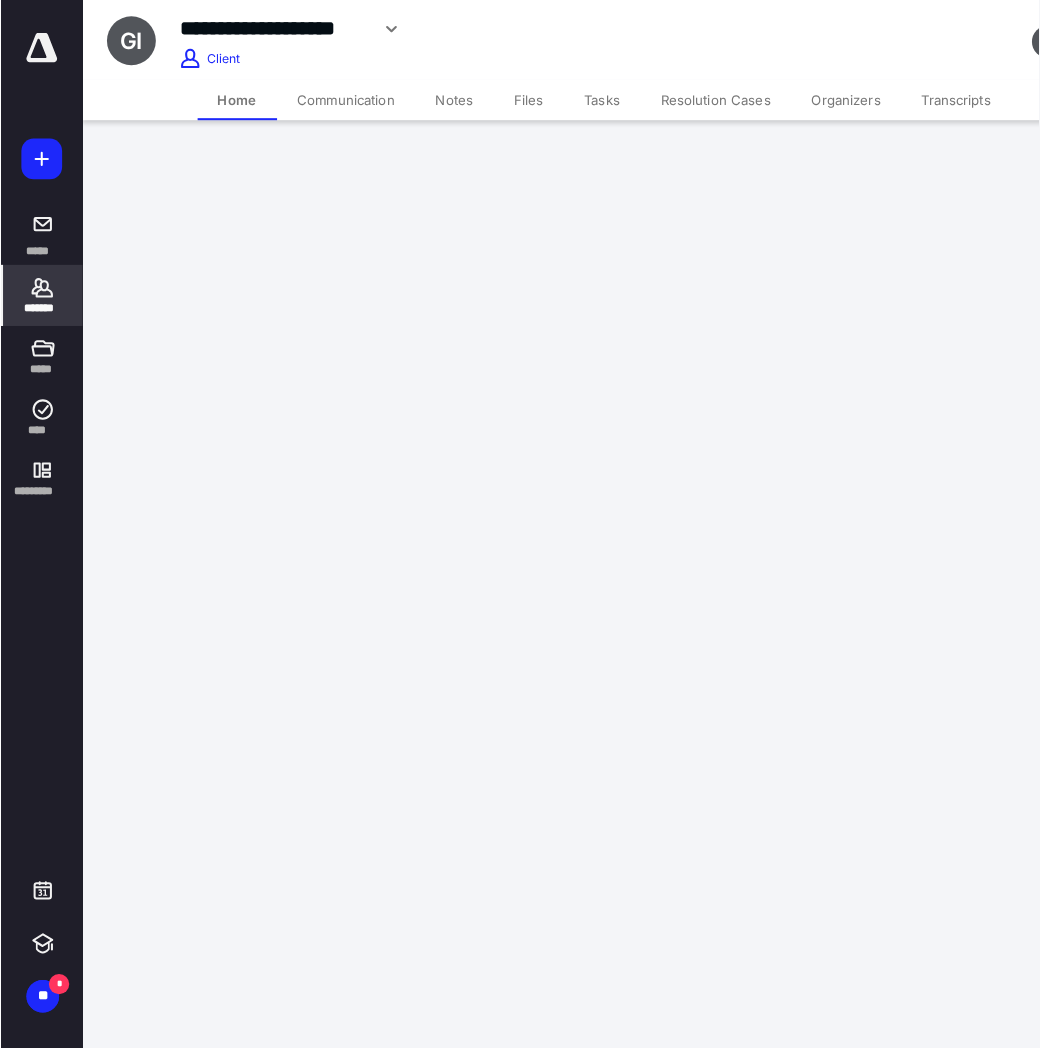 scroll, scrollTop: 0, scrollLeft: 0, axis: both 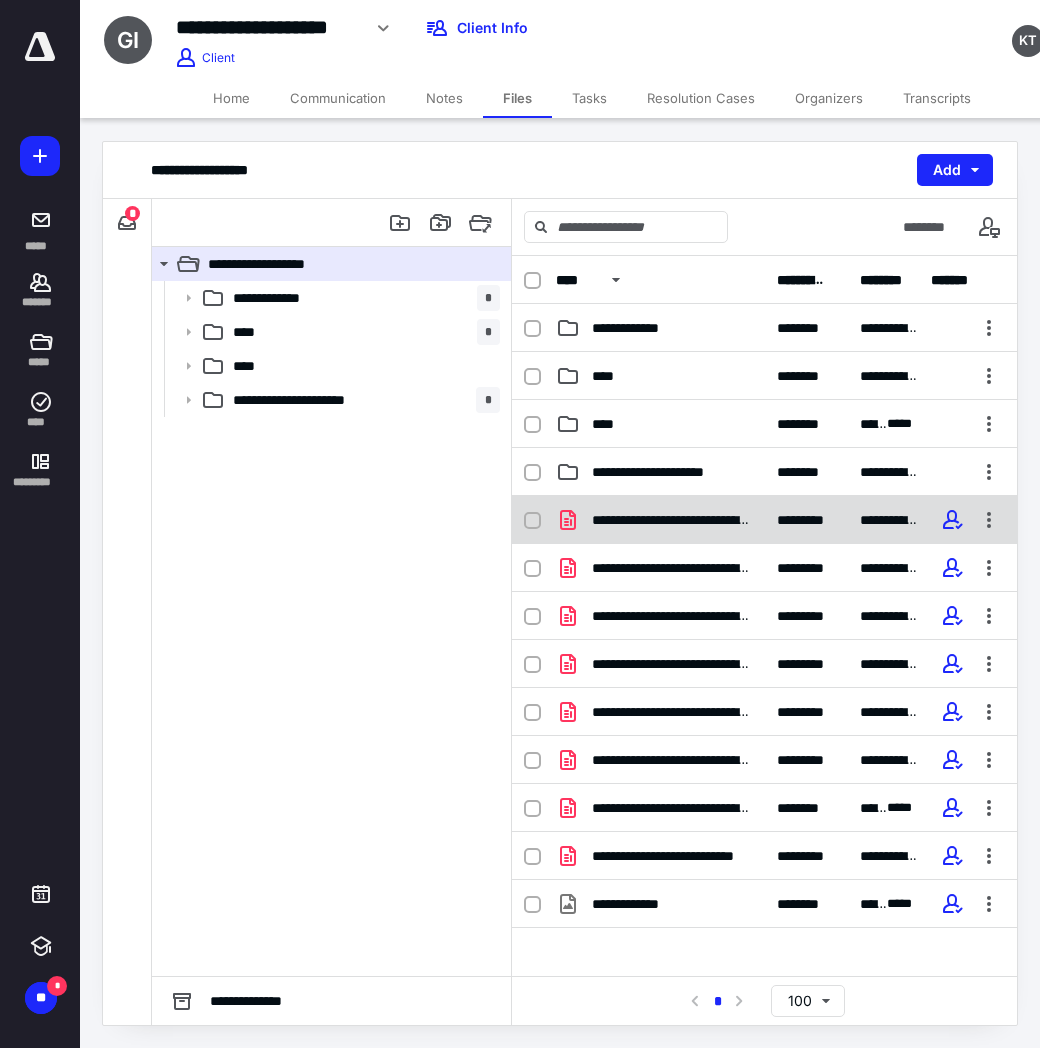 click on "**********" at bounding box center (672, 520) 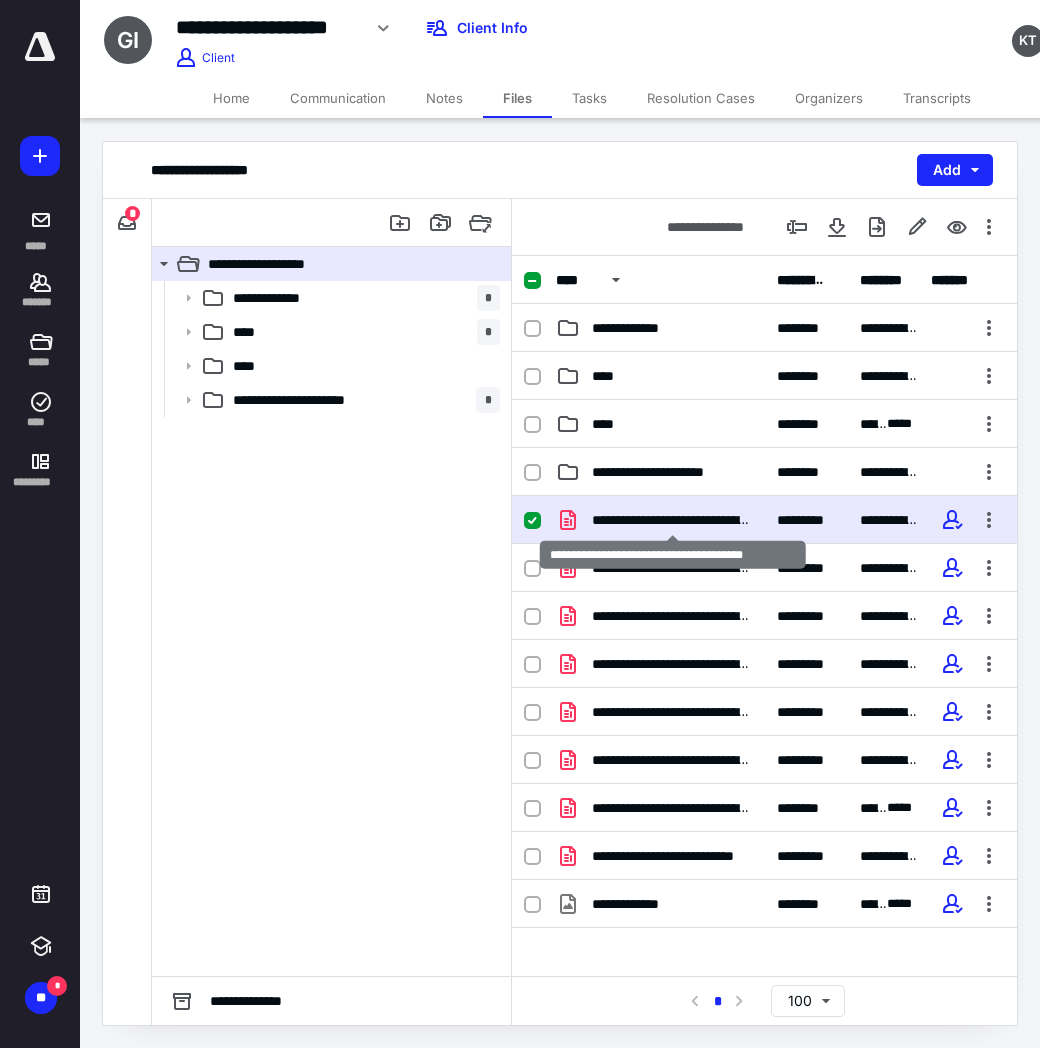 click on "**********" at bounding box center [672, 520] 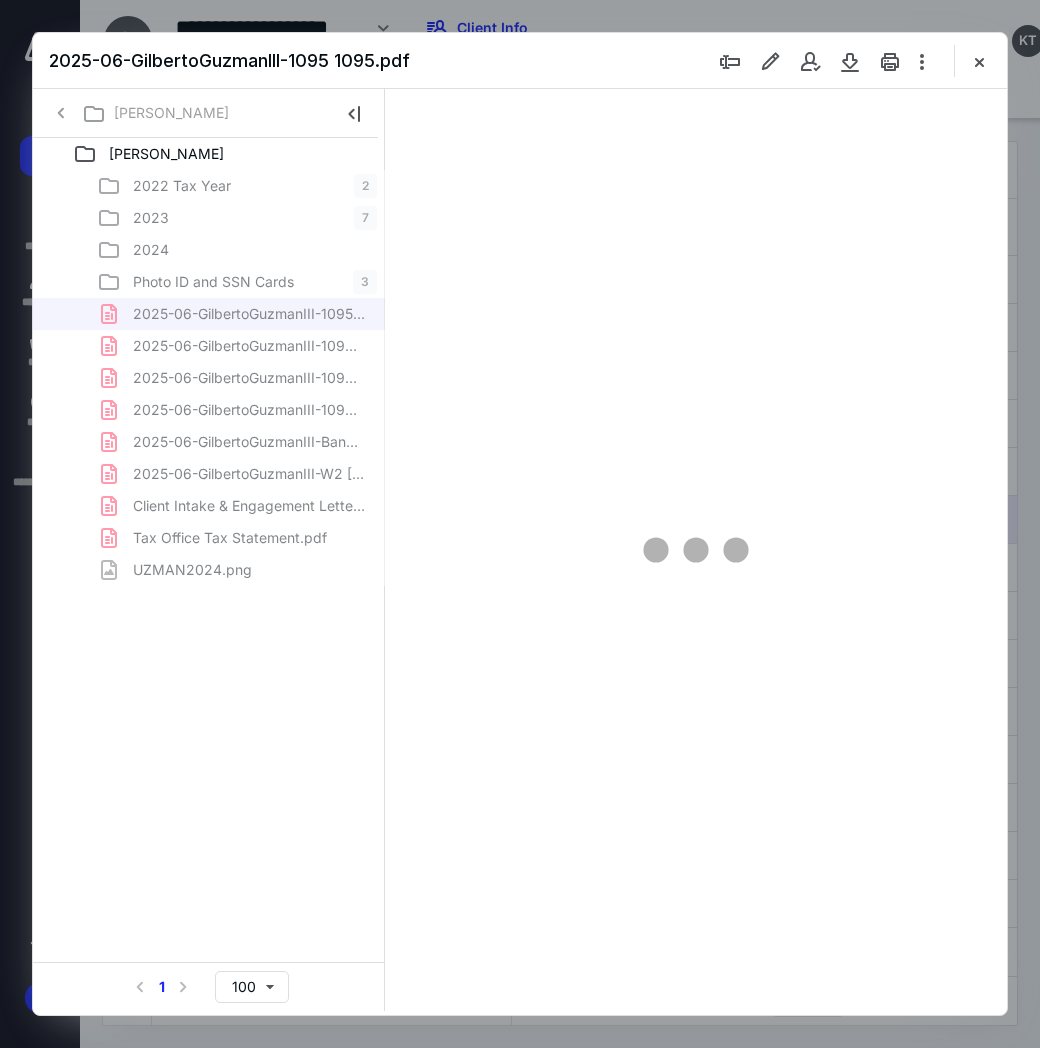scroll, scrollTop: 0, scrollLeft: 0, axis: both 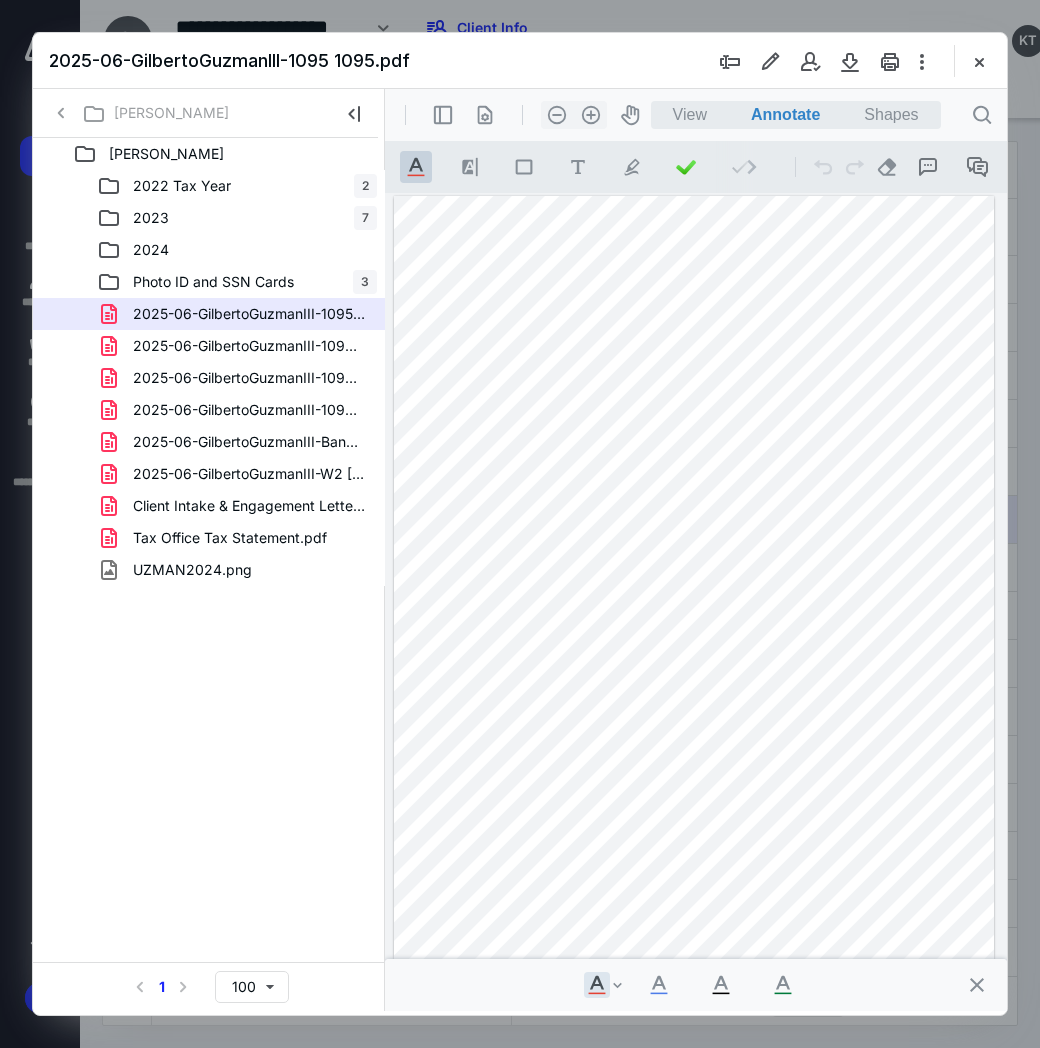 click at bounding box center (520, 524) 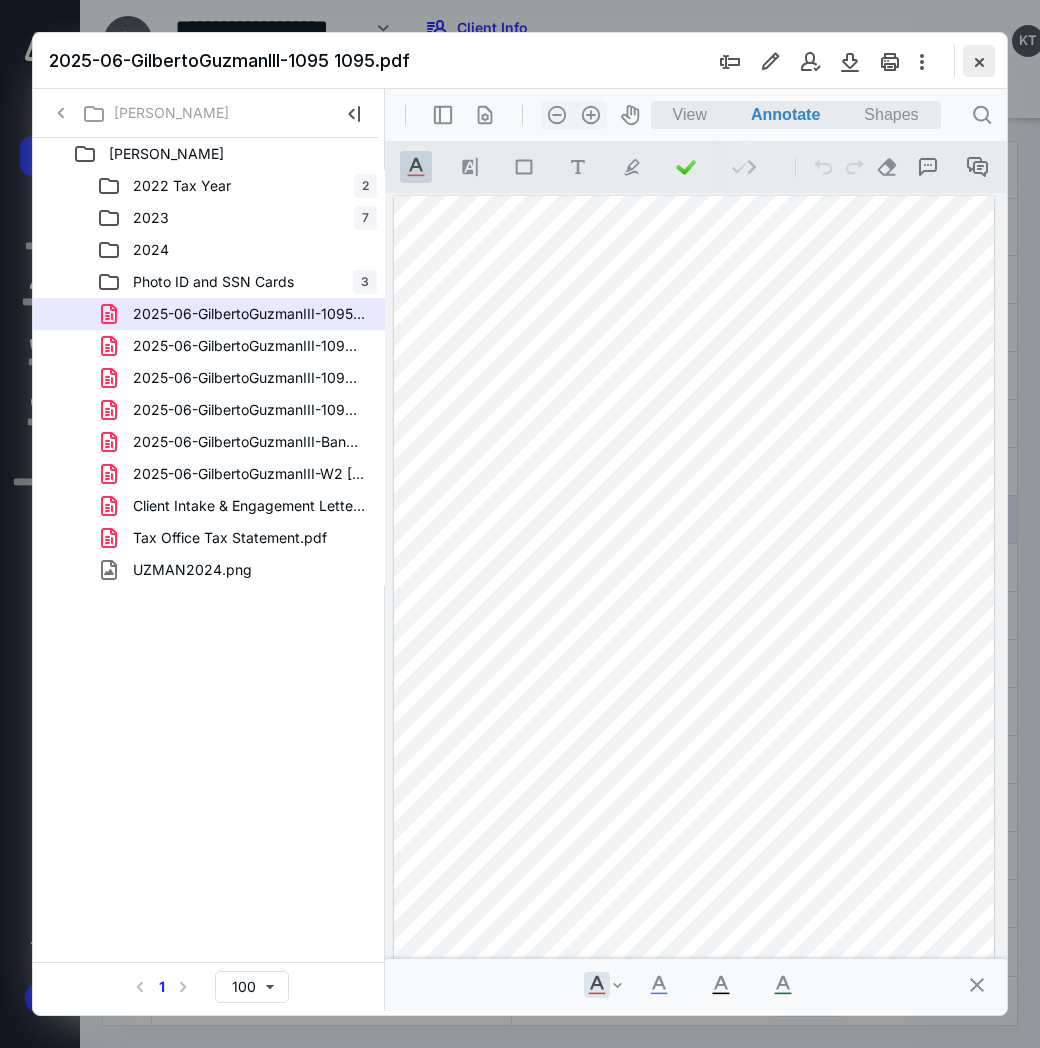 click at bounding box center [979, 61] 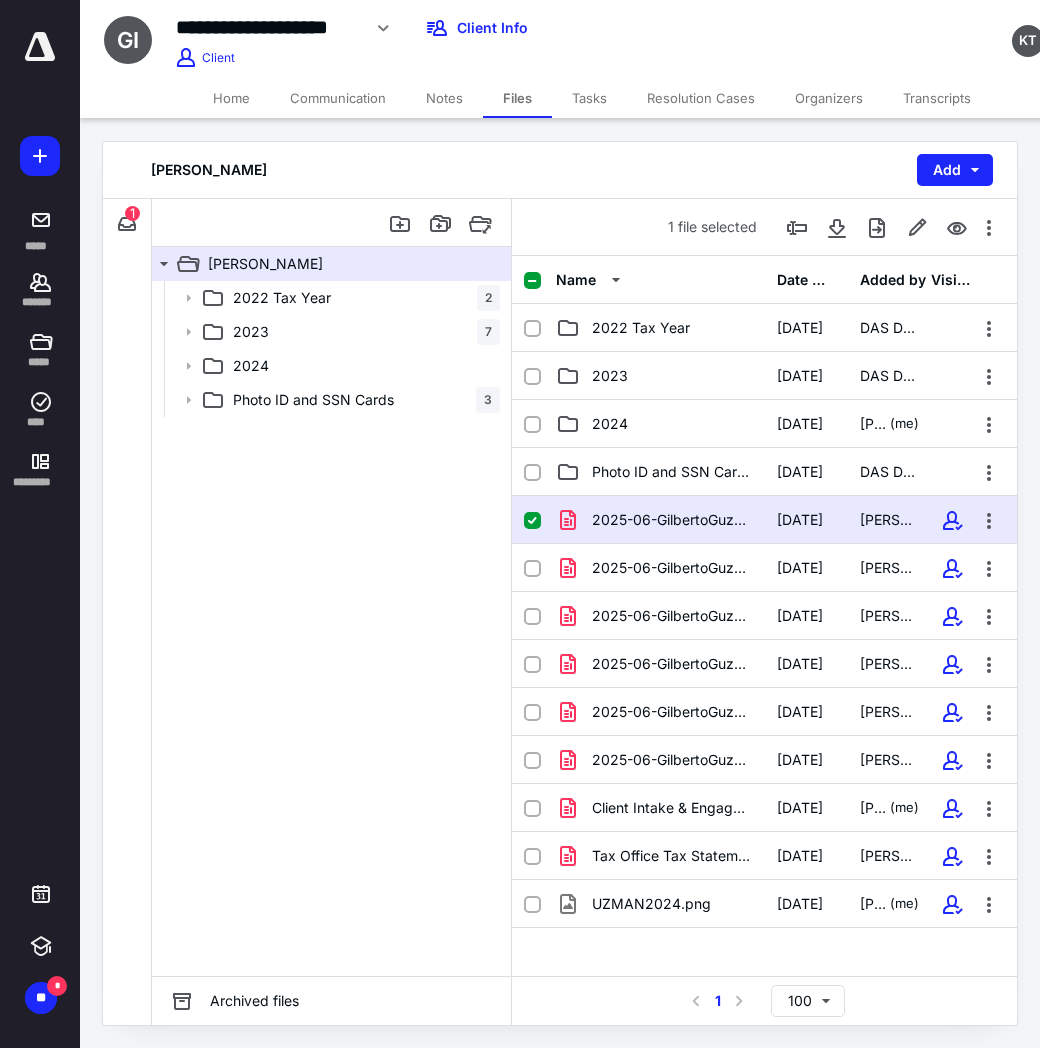 click on "Home" at bounding box center [231, 98] 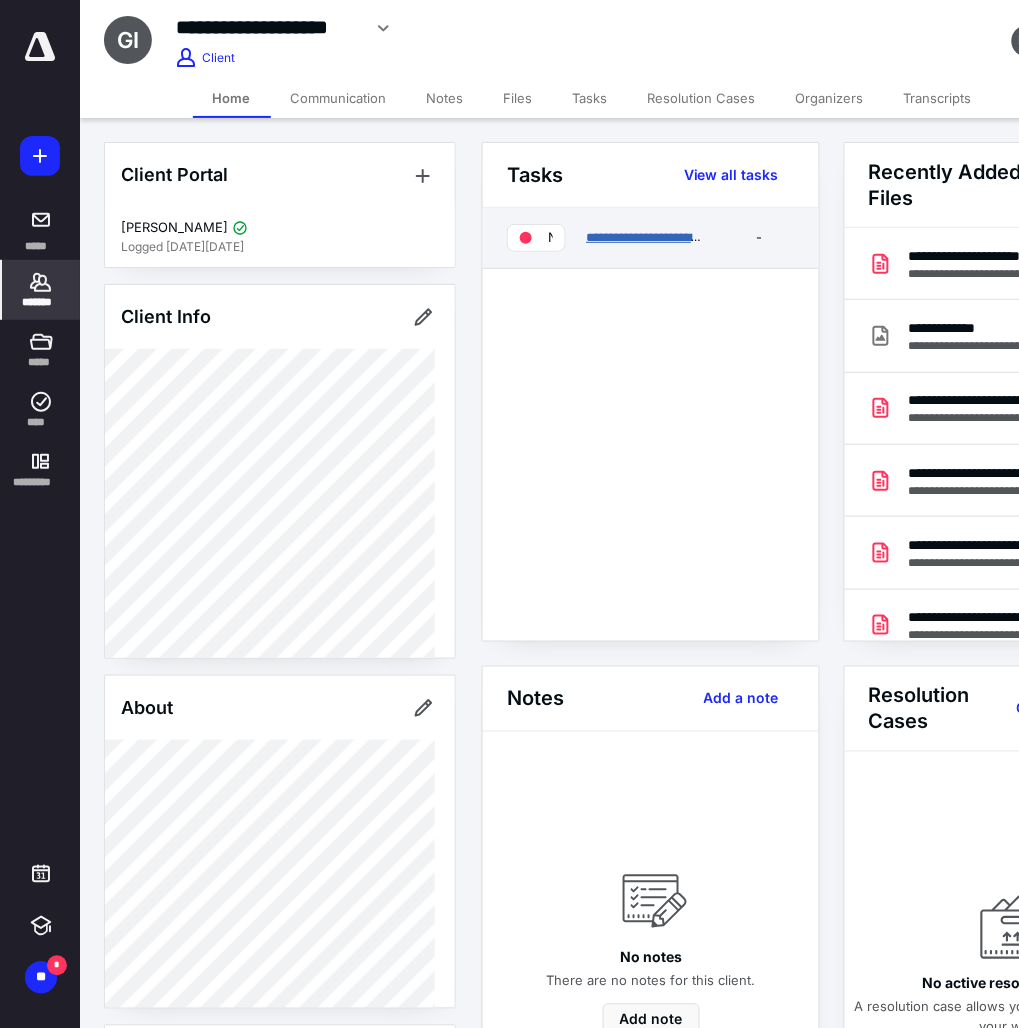 click on "**********" at bounding box center (668, 237) 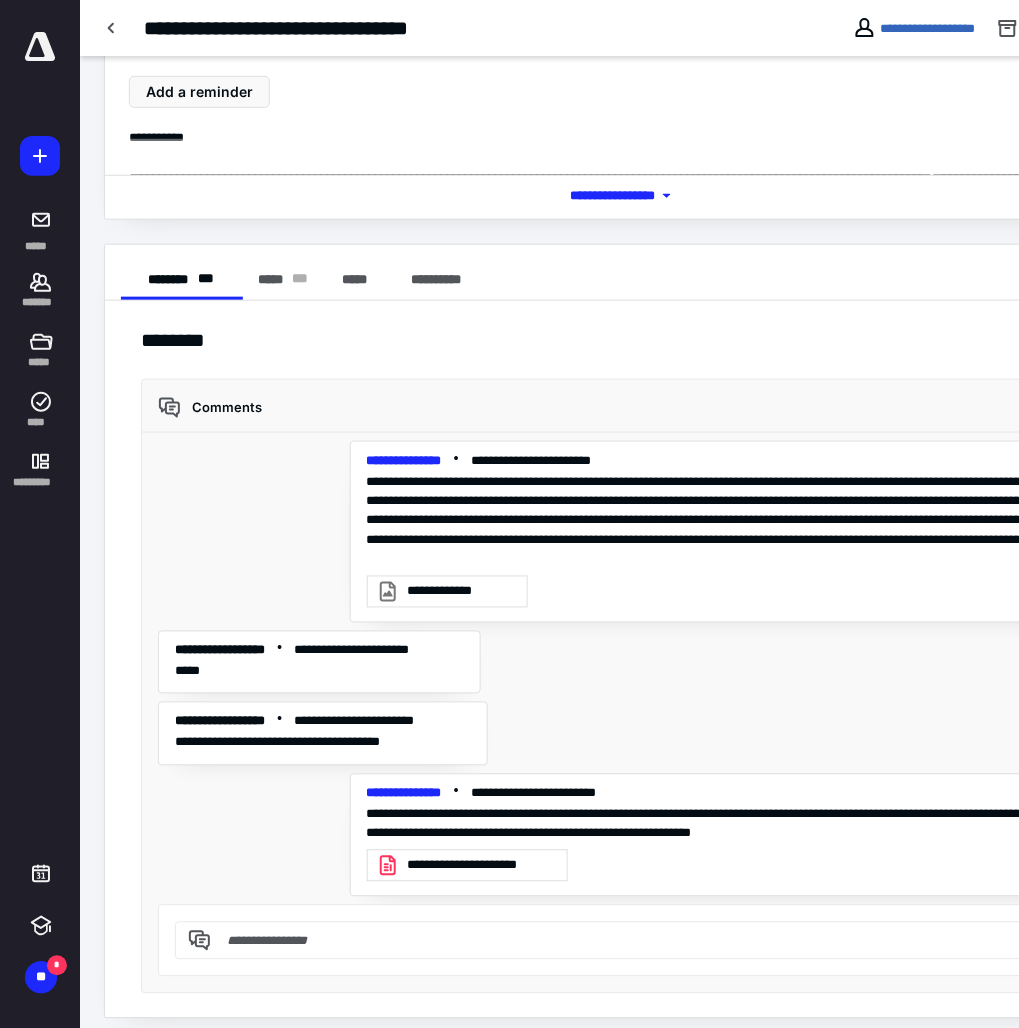 scroll, scrollTop: 212, scrollLeft: 0, axis: vertical 